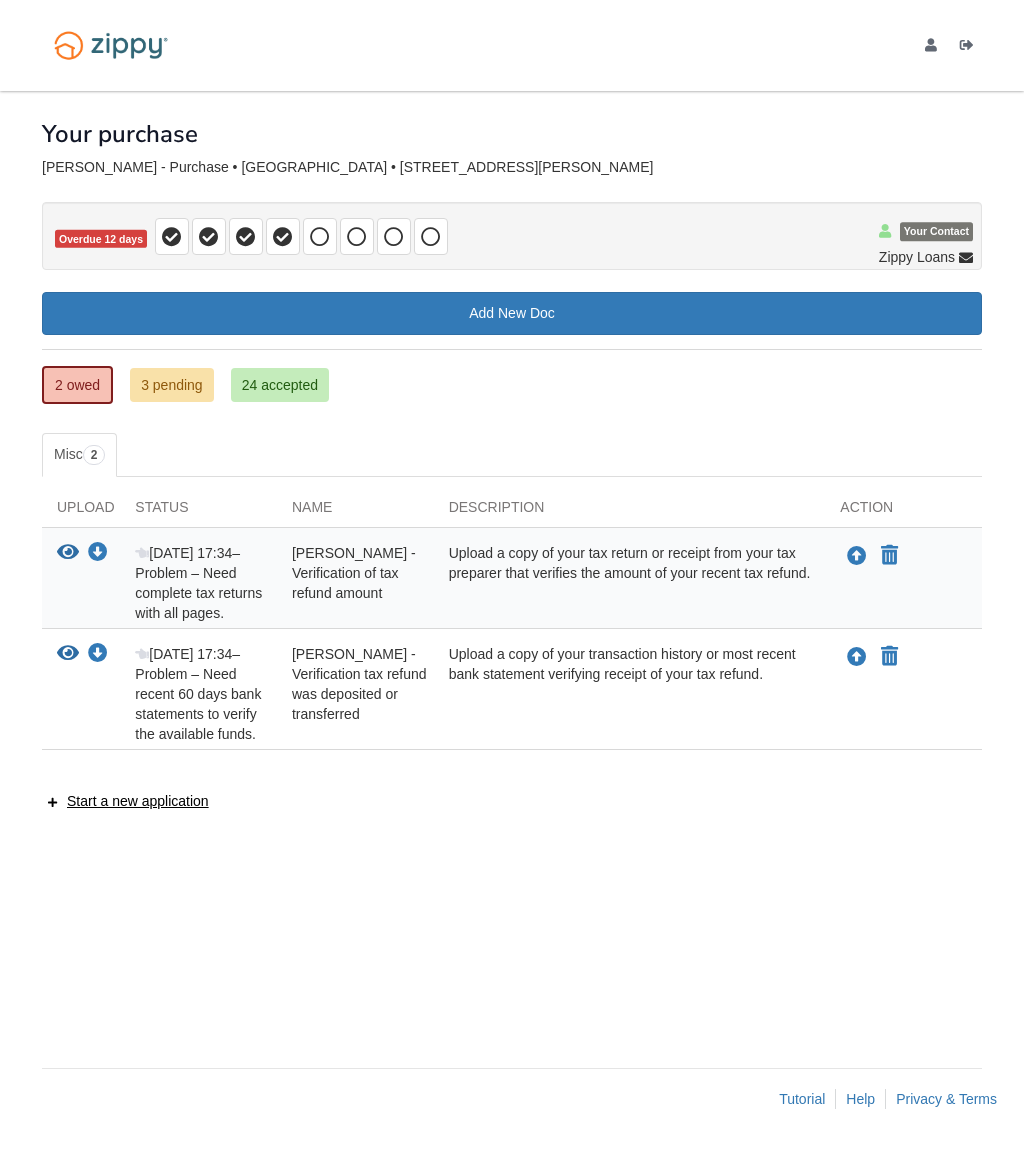 scroll, scrollTop: 0, scrollLeft: 0, axis: both 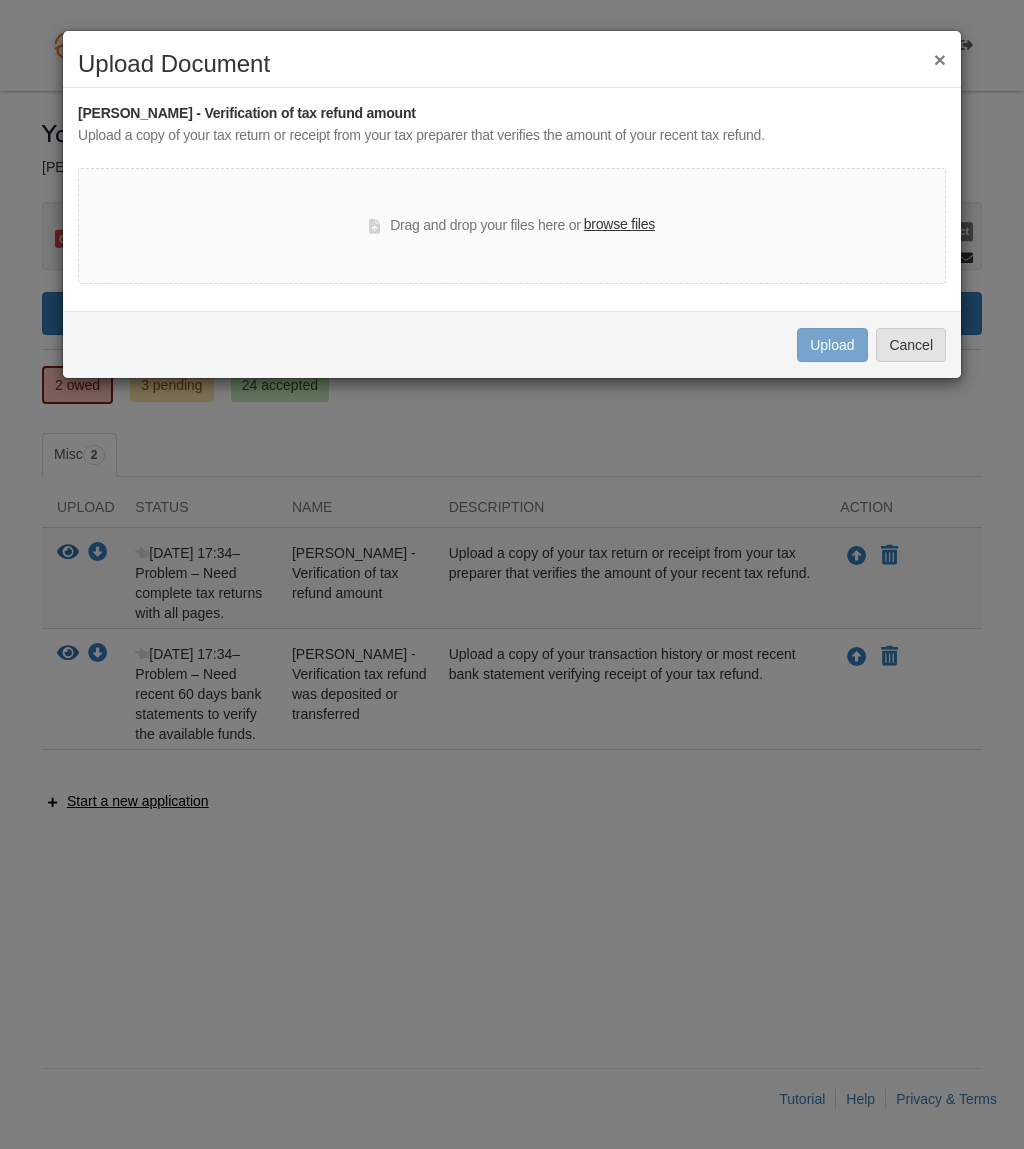 click on "Drag and drop your files here or   browse files" at bounding box center (512, 226) 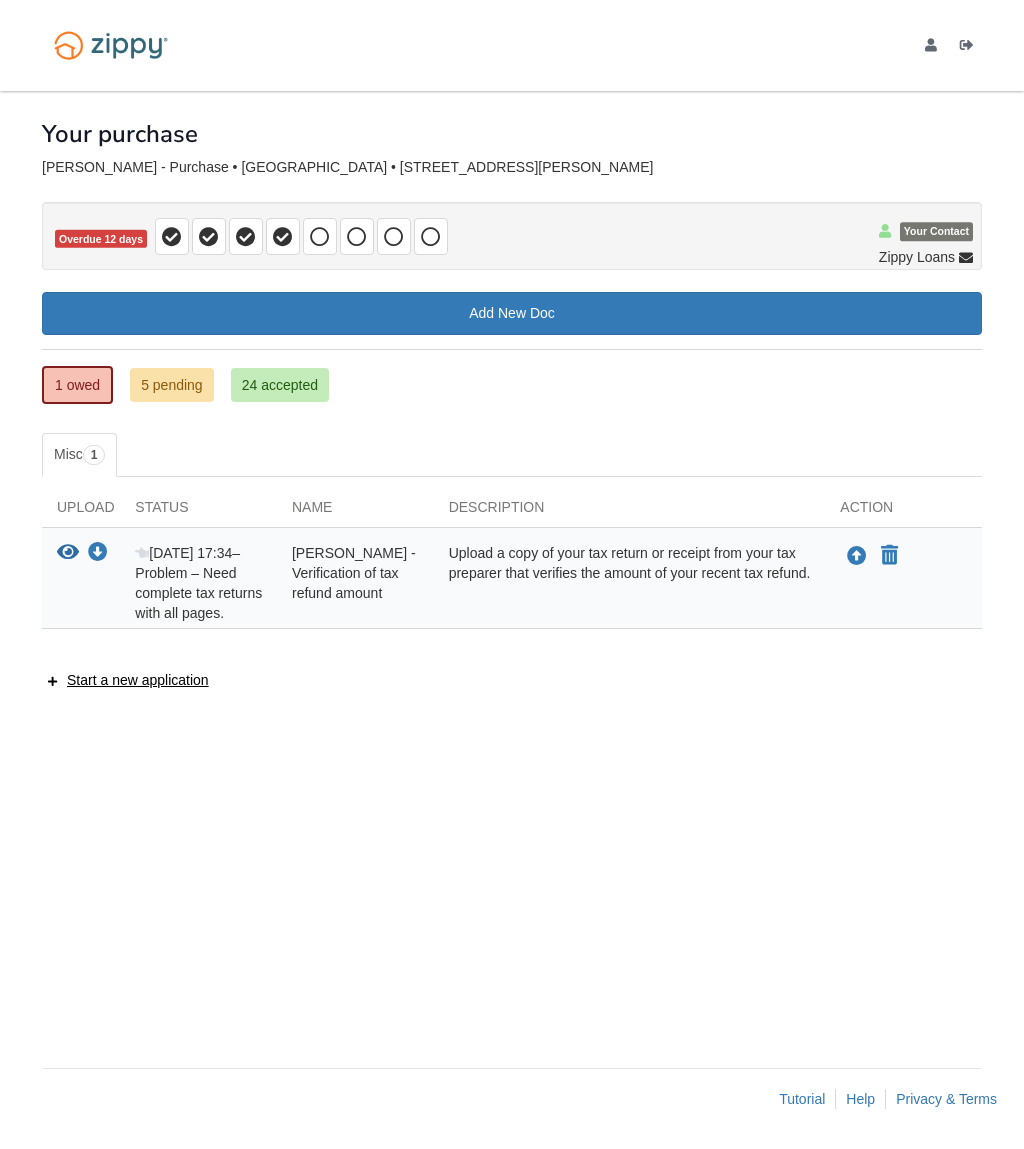 scroll, scrollTop: 0, scrollLeft: 0, axis: both 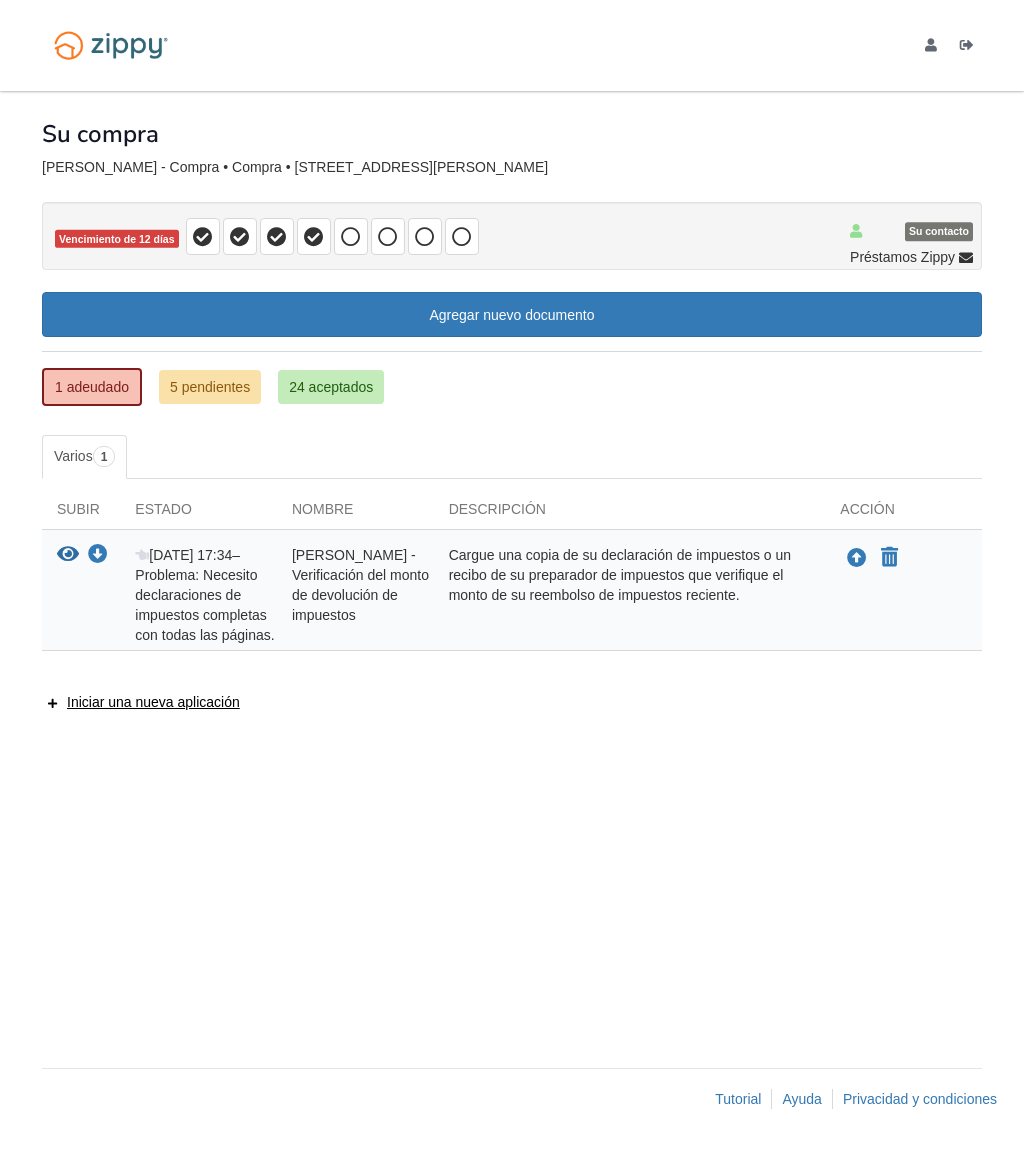 click on "5 pendientes" at bounding box center (210, 387) 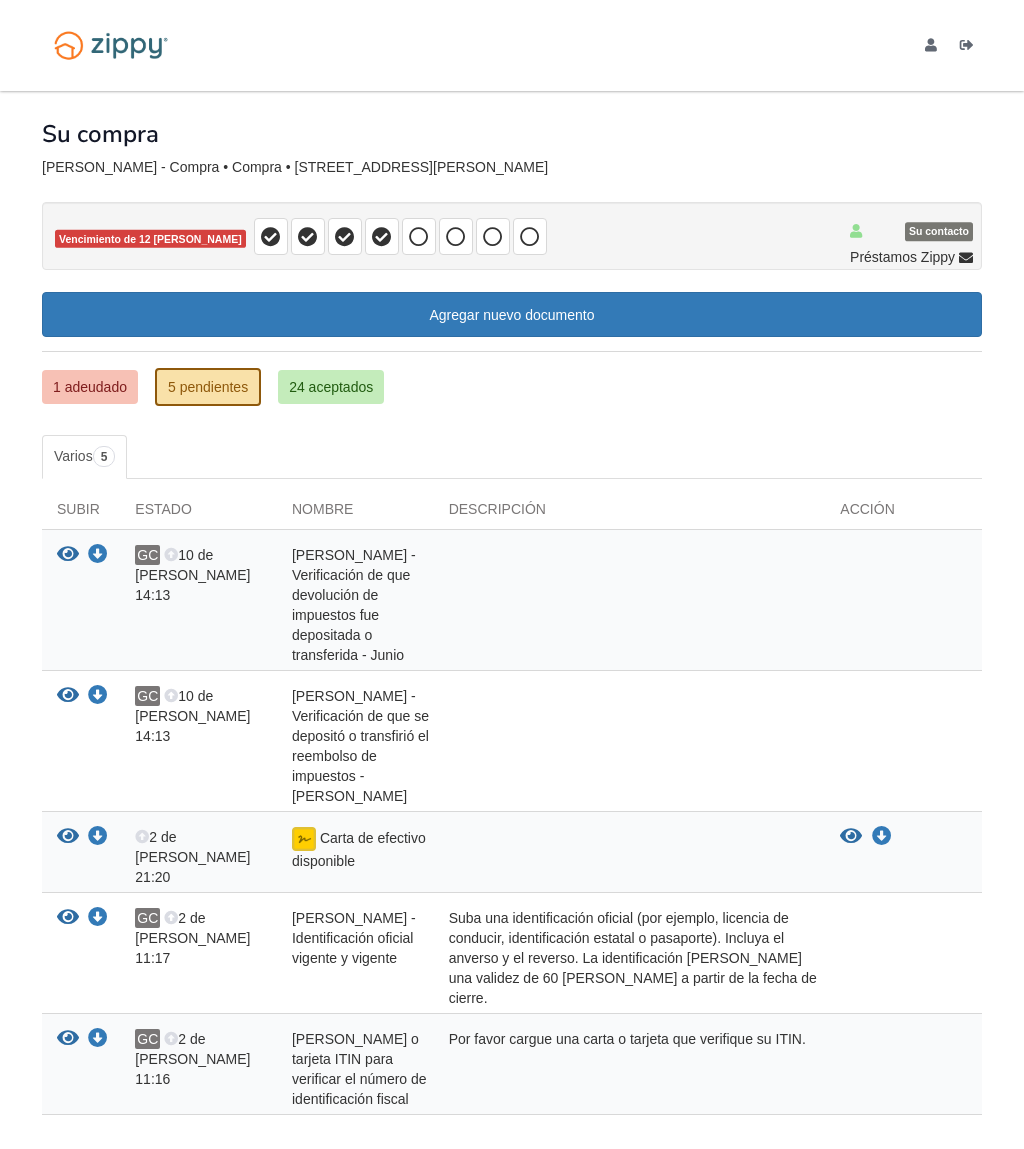 scroll, scrollTop: 0, scrollLeft: 0, axis: both 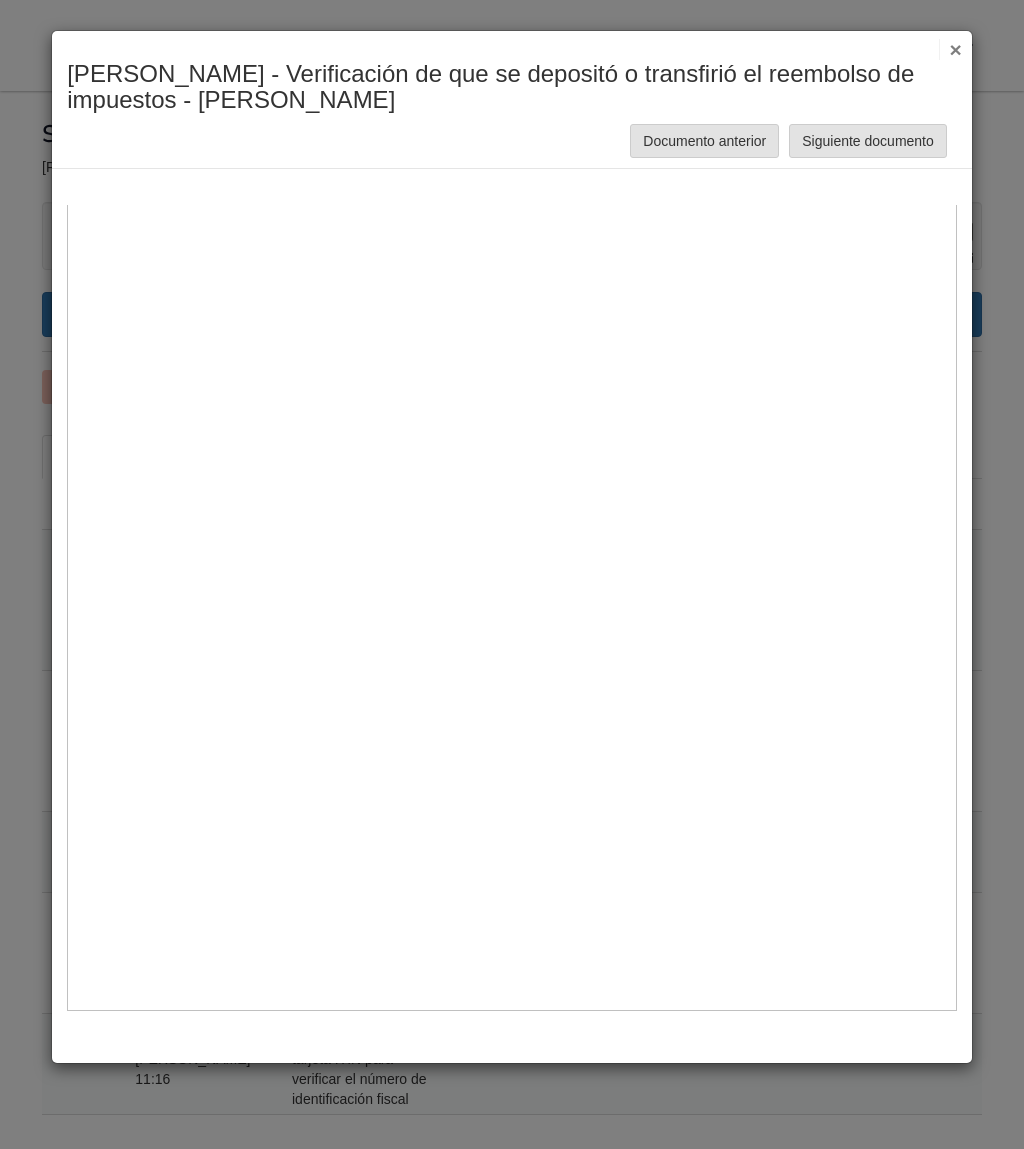 click on "Siguiente documento" at bounding box center (868, 141) 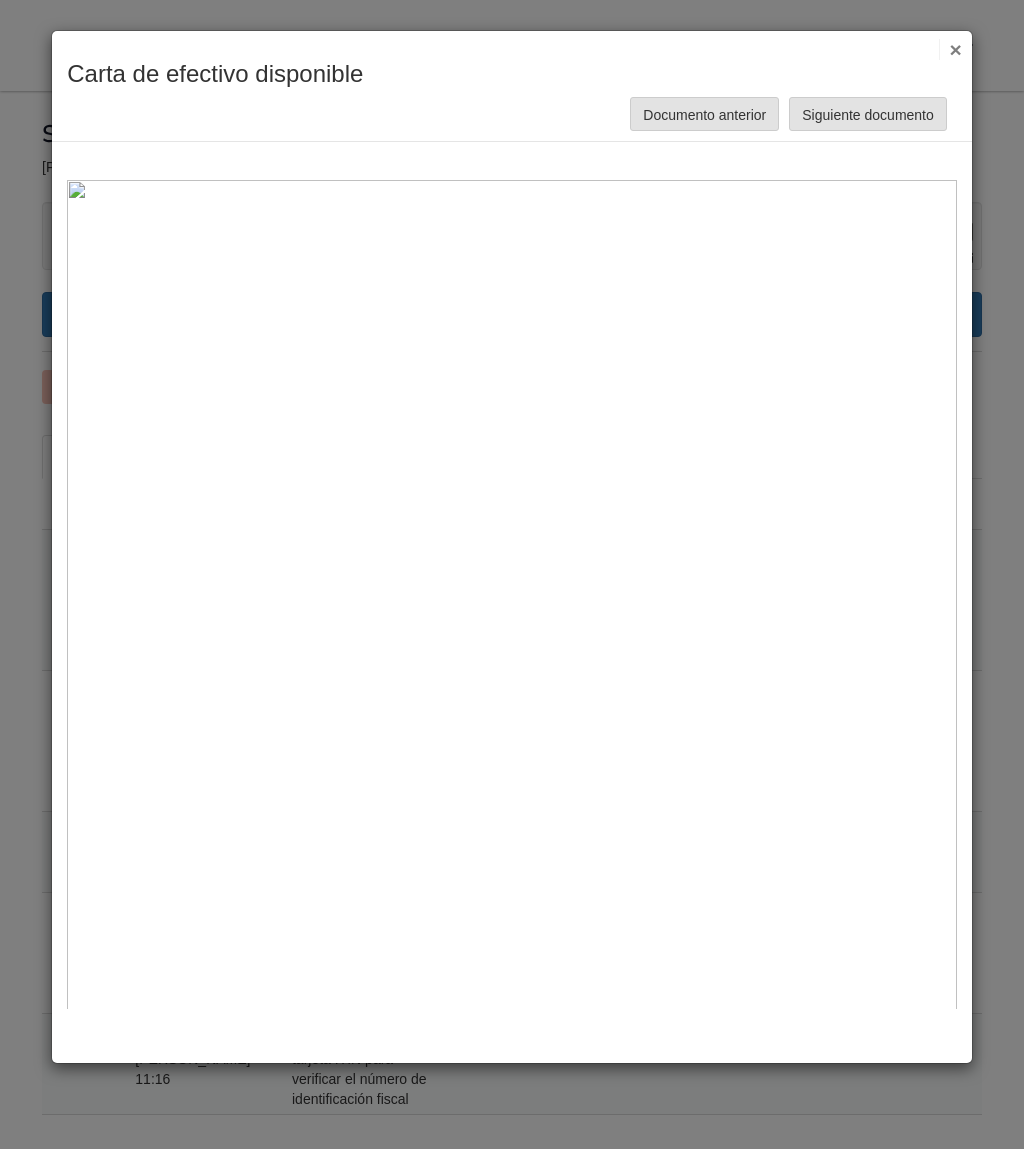 scroll, scrollTop: 0, scrollLeft: 0, axis: both 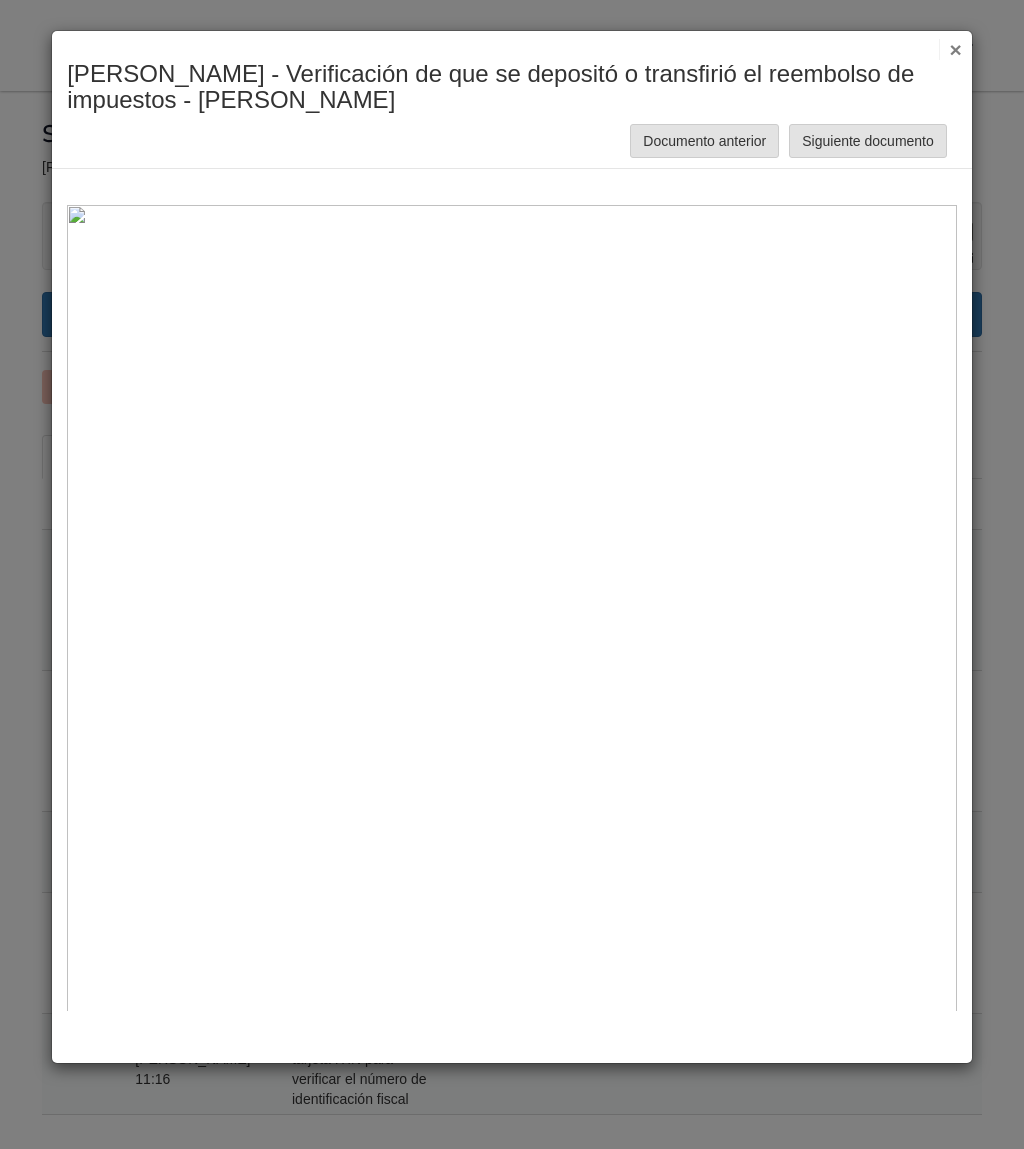 click on "Documento anterior" at bounding box center [704, 141] 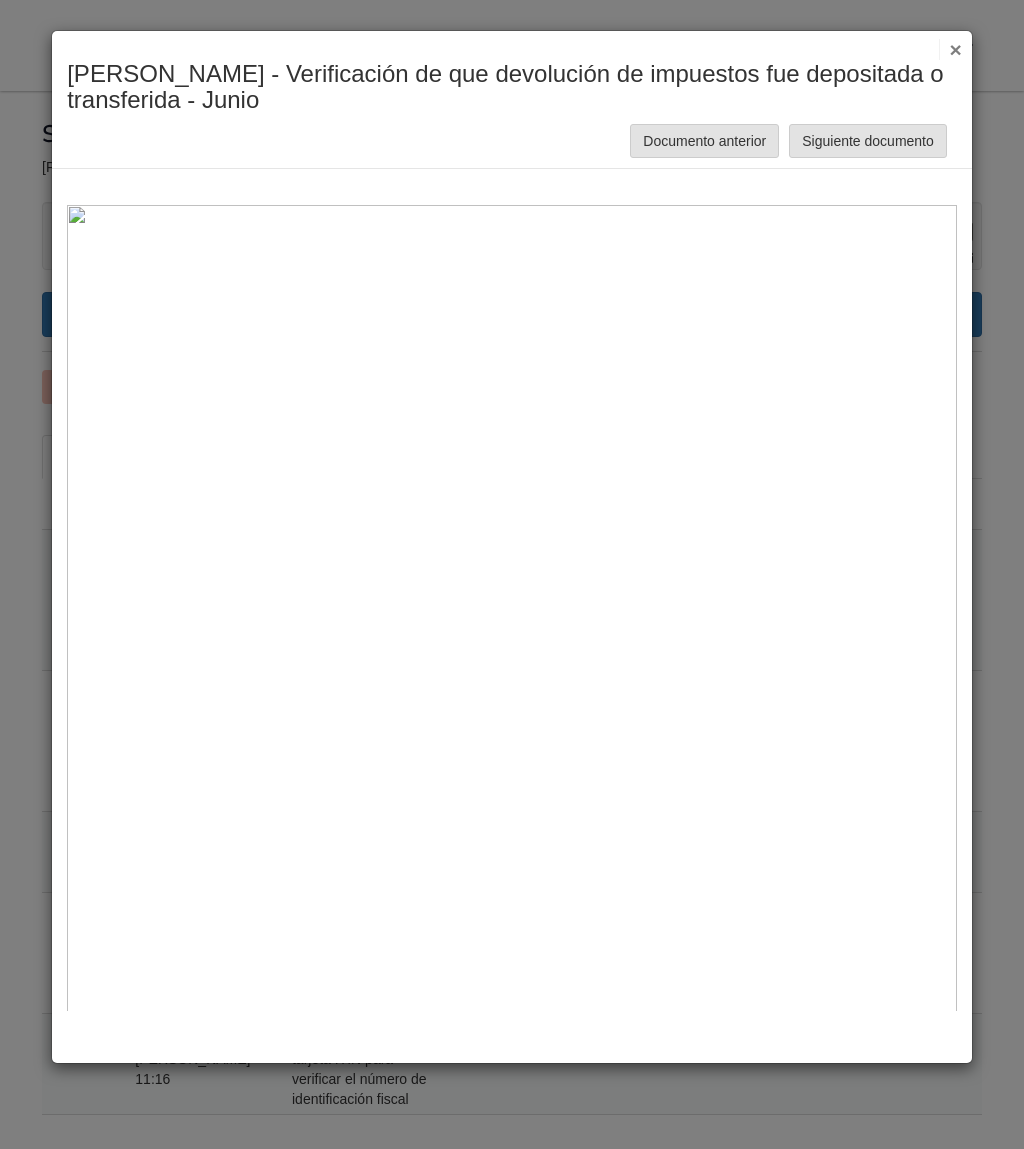 scroll, scrollTop: 0, scrollLeft: 0, axis: both 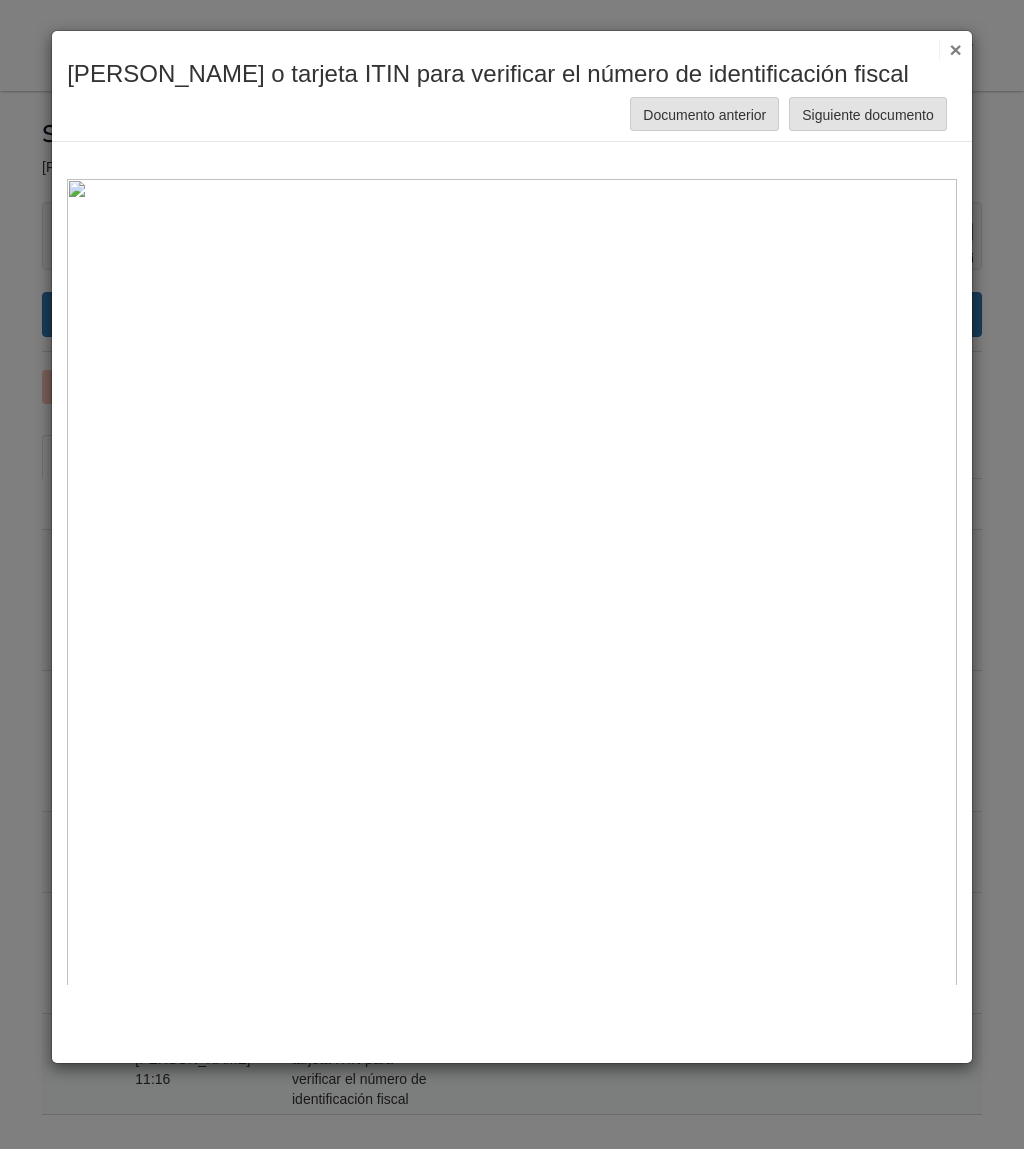 click on "Siguiente documento" at bounding box center [868, 115] 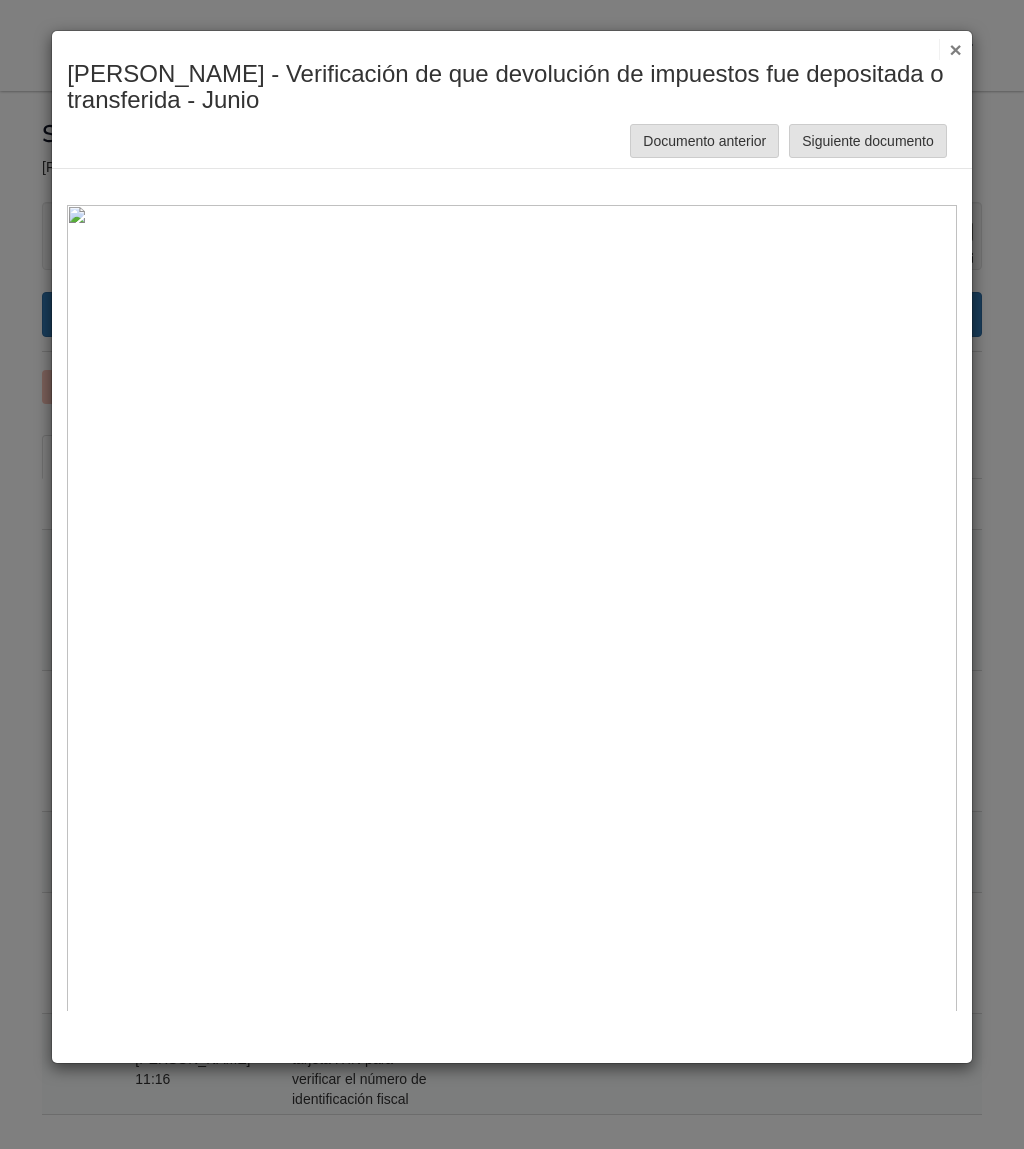 scroll, scrollTop: 0, scrollLeft: 0, axis: both 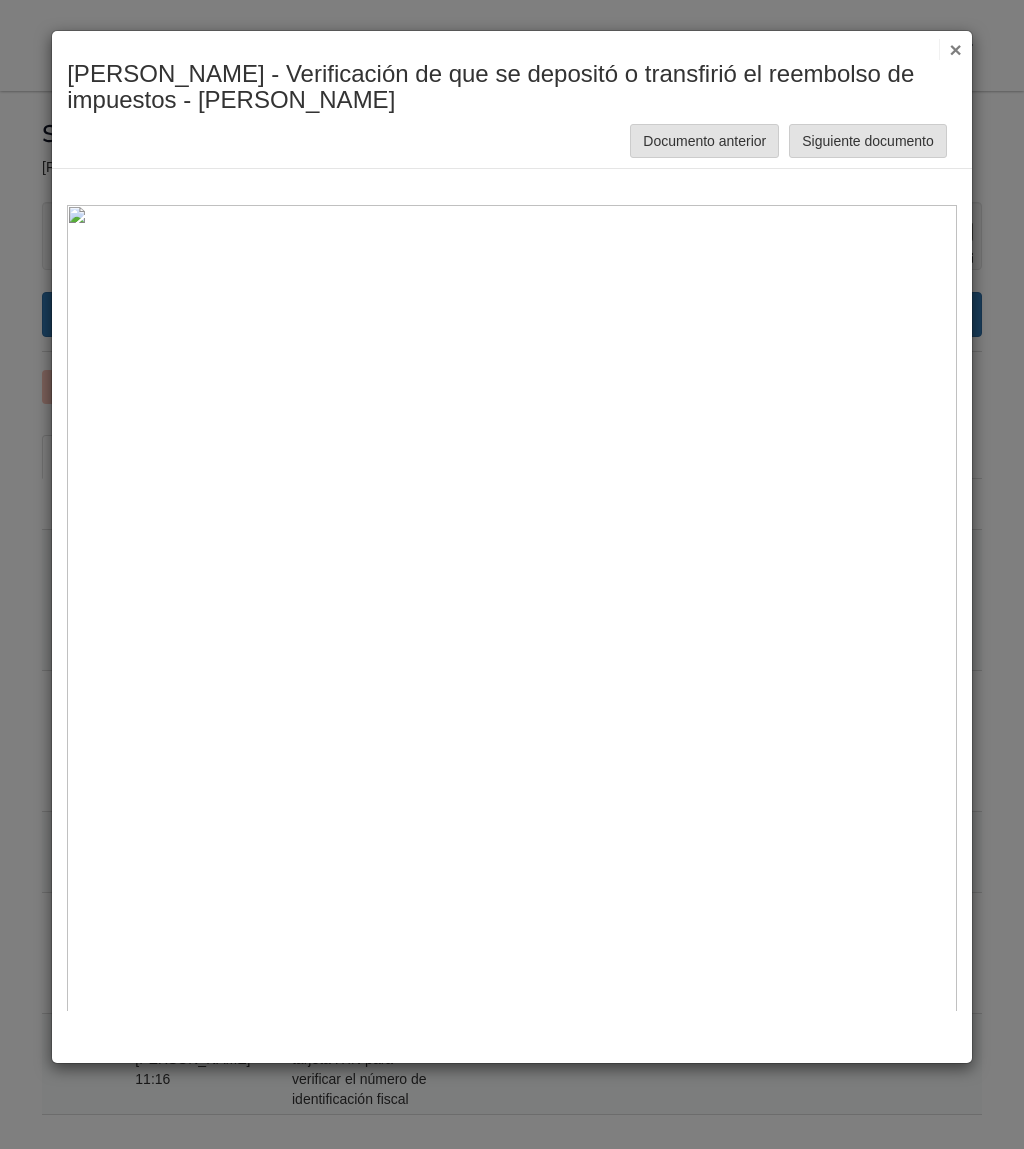 click on "Siguiente documento" at bounding box center (868, 141) 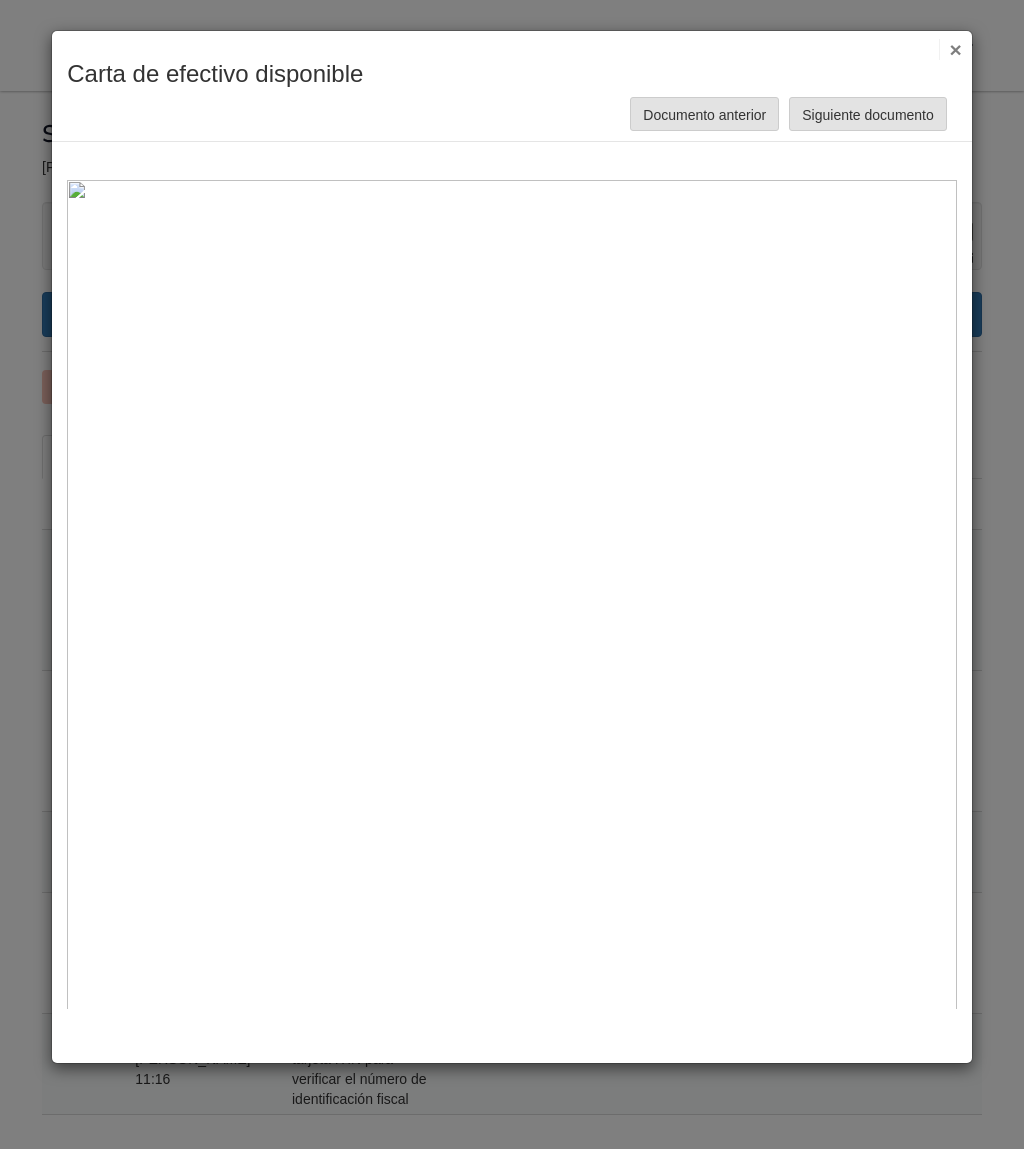 scroll, scrollTop: 0, scrollLeft: 0, axis: both 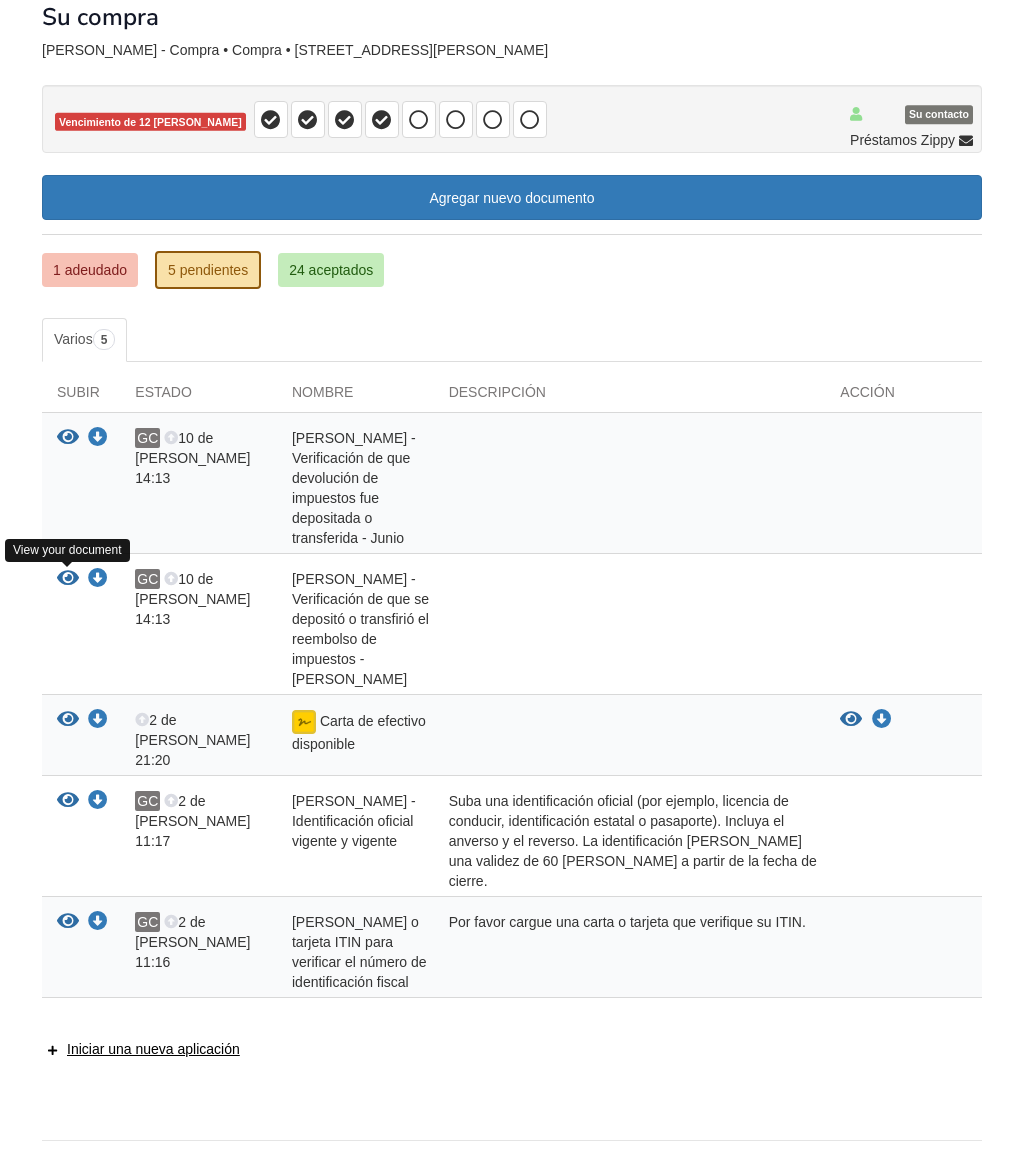 click at bounding box center [68, 579] 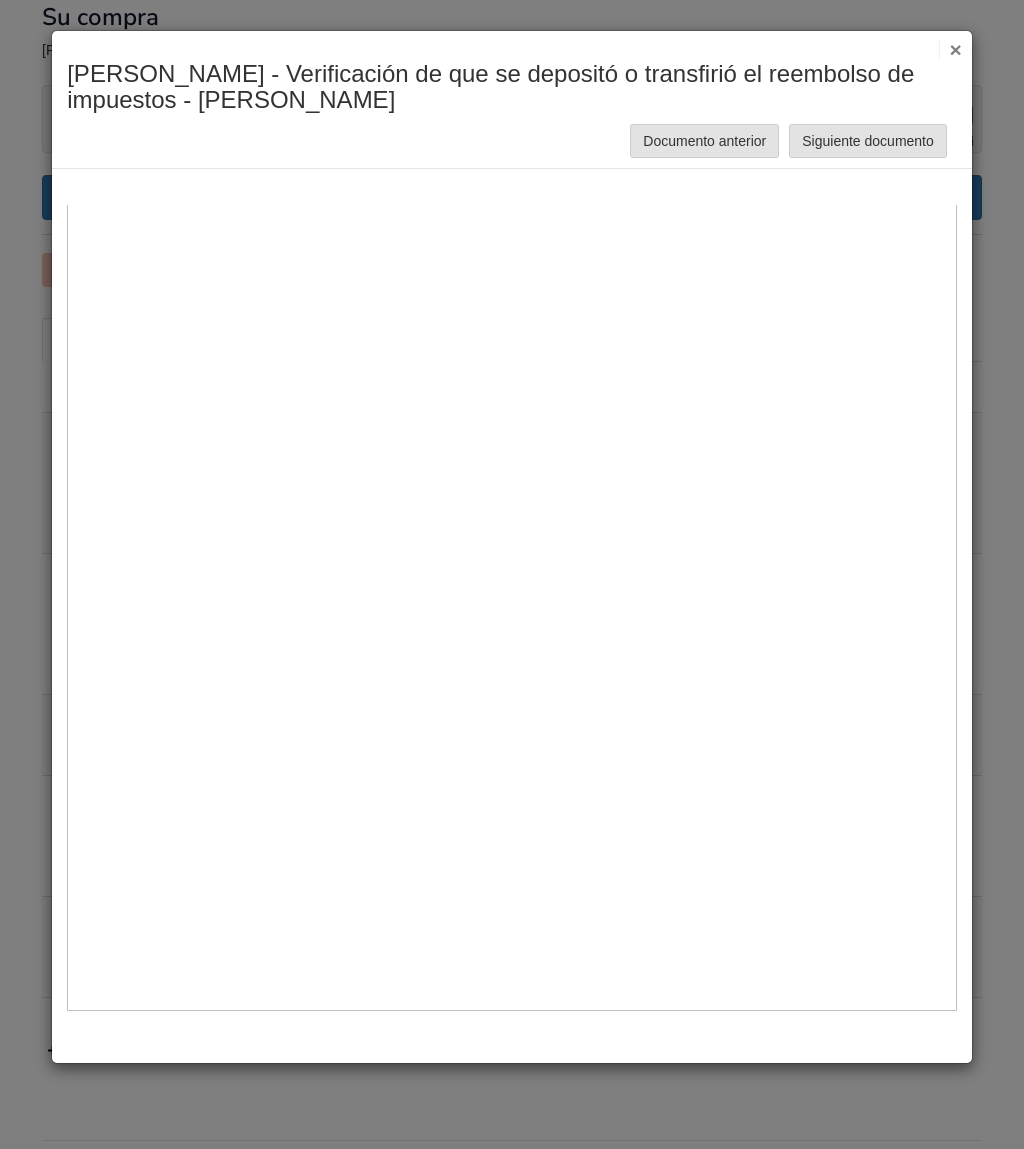 scroll, scrollTop: 346, scrollLeft: 0, axis: vertical 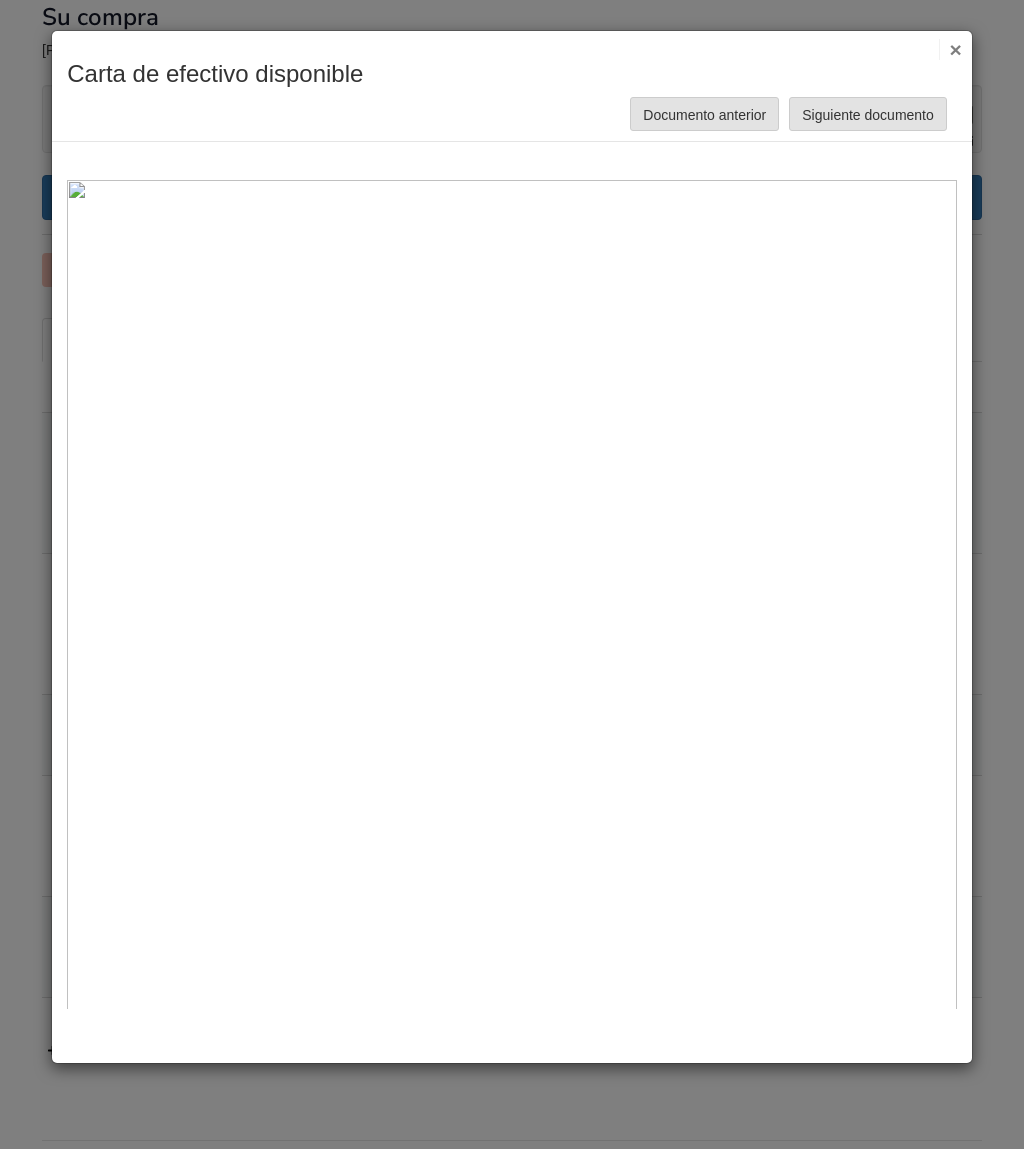 click on "Documento anterior" at bounding box center [704, 114] 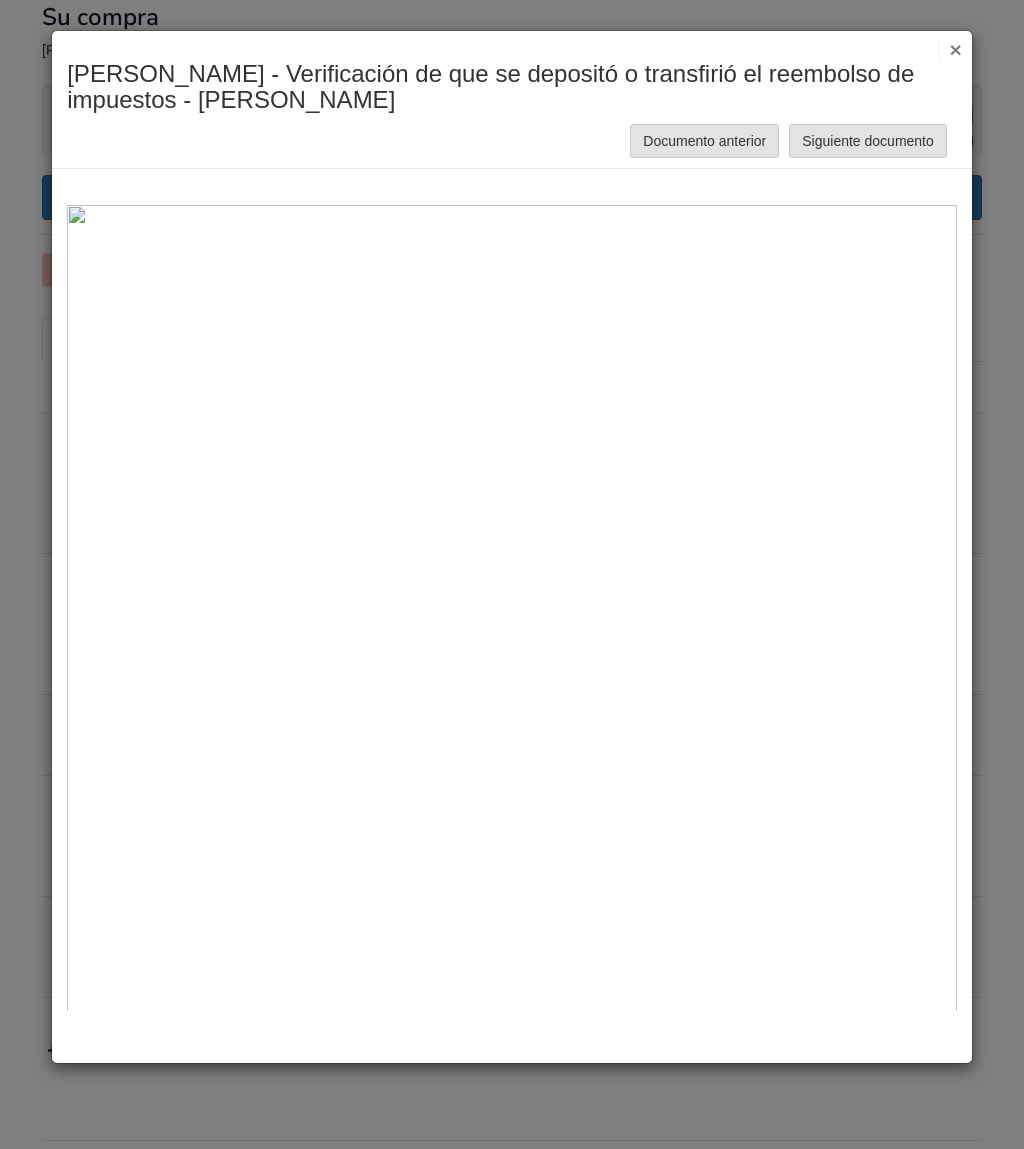 click on "×" at bounding box center [956, 49] 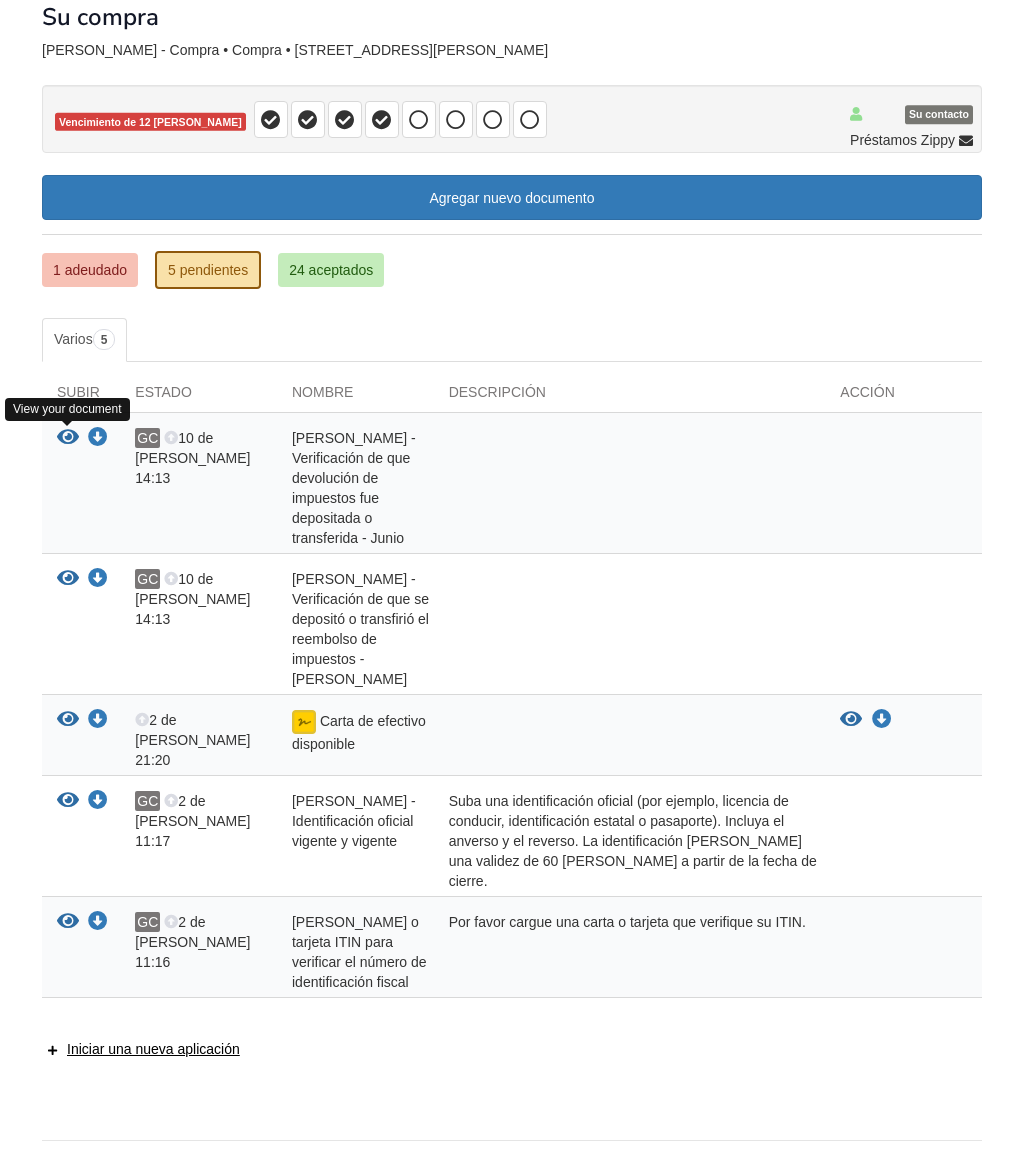 click at bounding box center [68, 438] 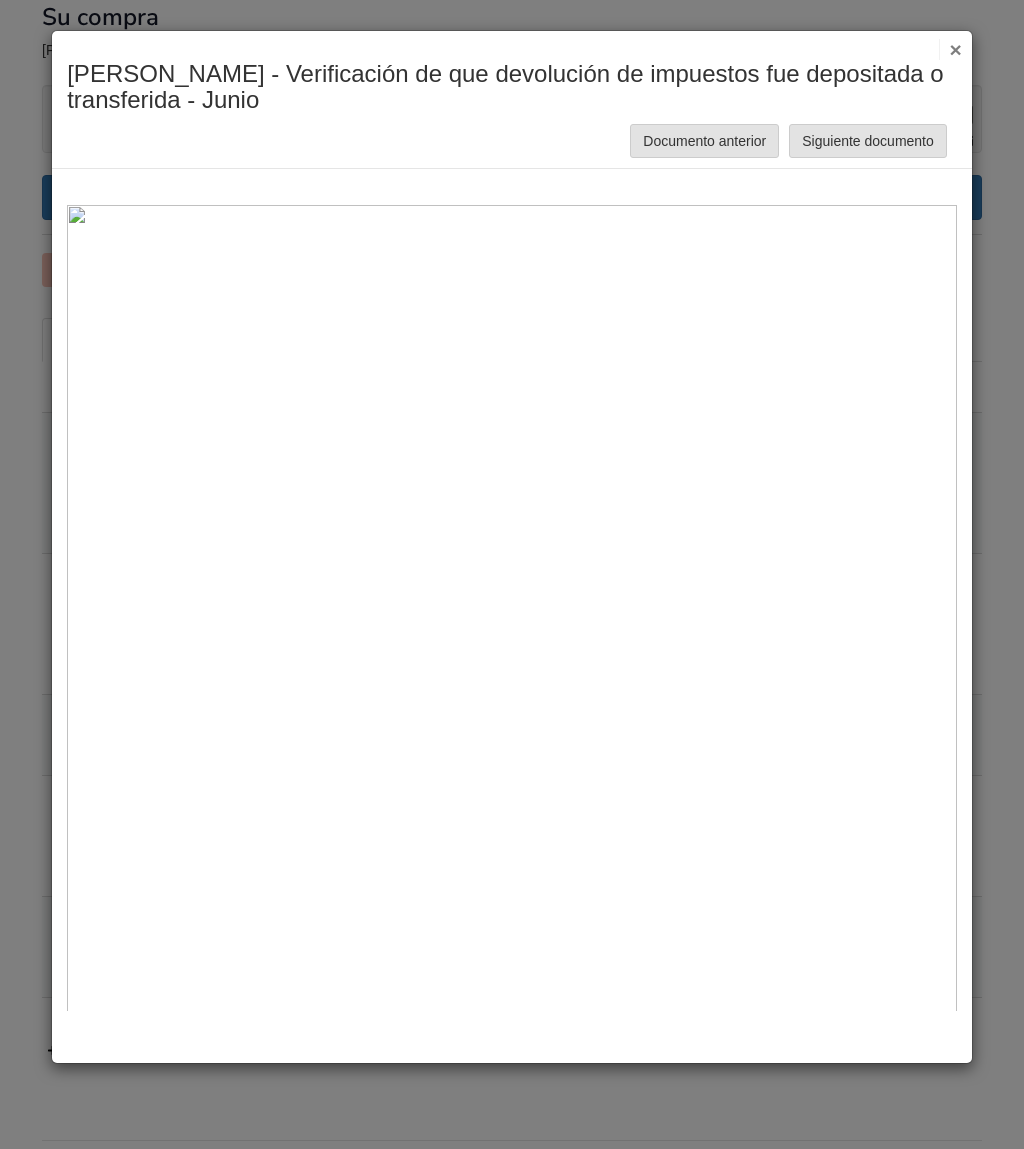 scroll, scrollTop: 0, scrollLeft: 0, axis: both 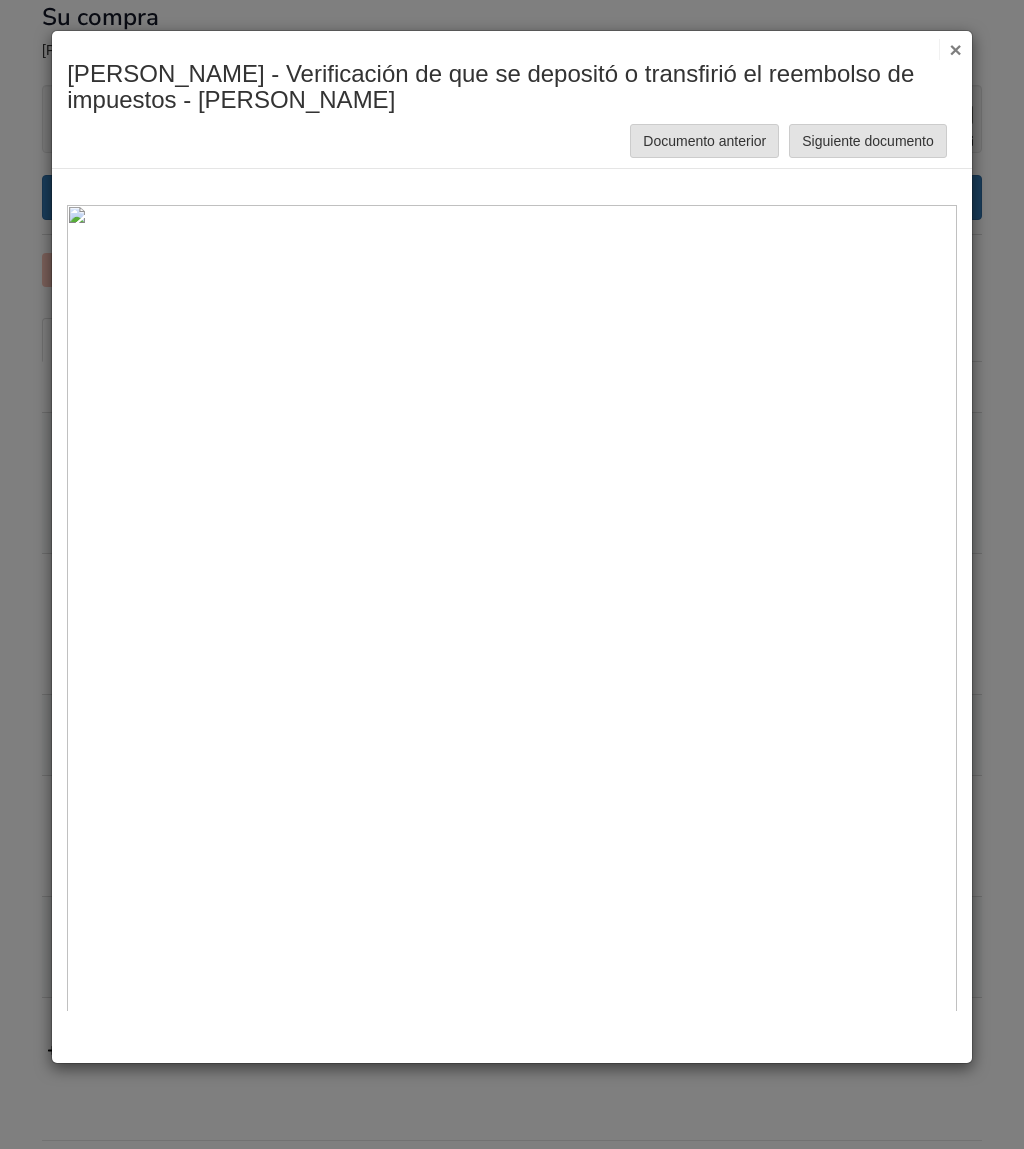 click on "Documento anterior" at bounding box center (704, 141) 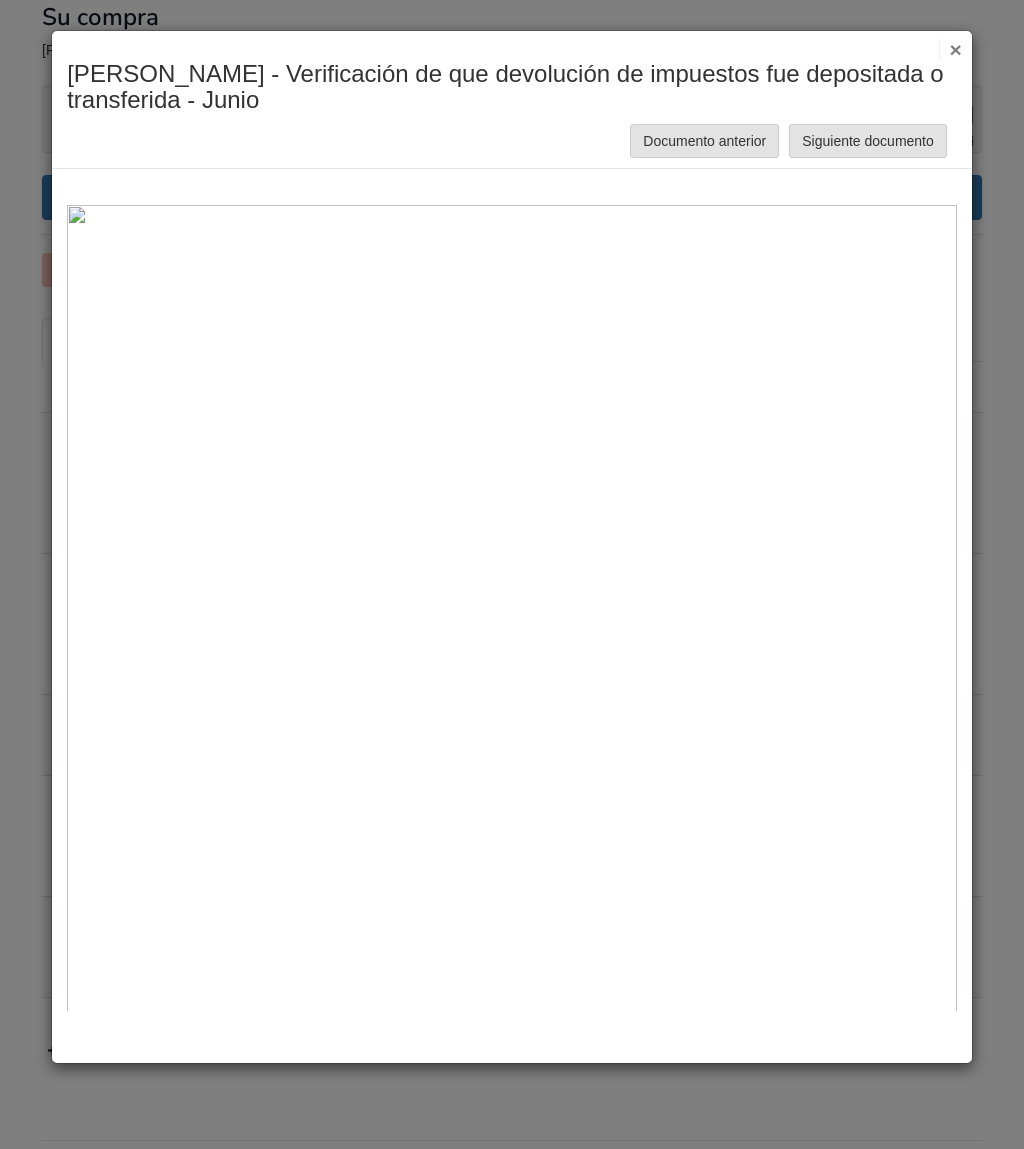 scroll, scrollTop: 0, scrollLeft: 0, axis: both 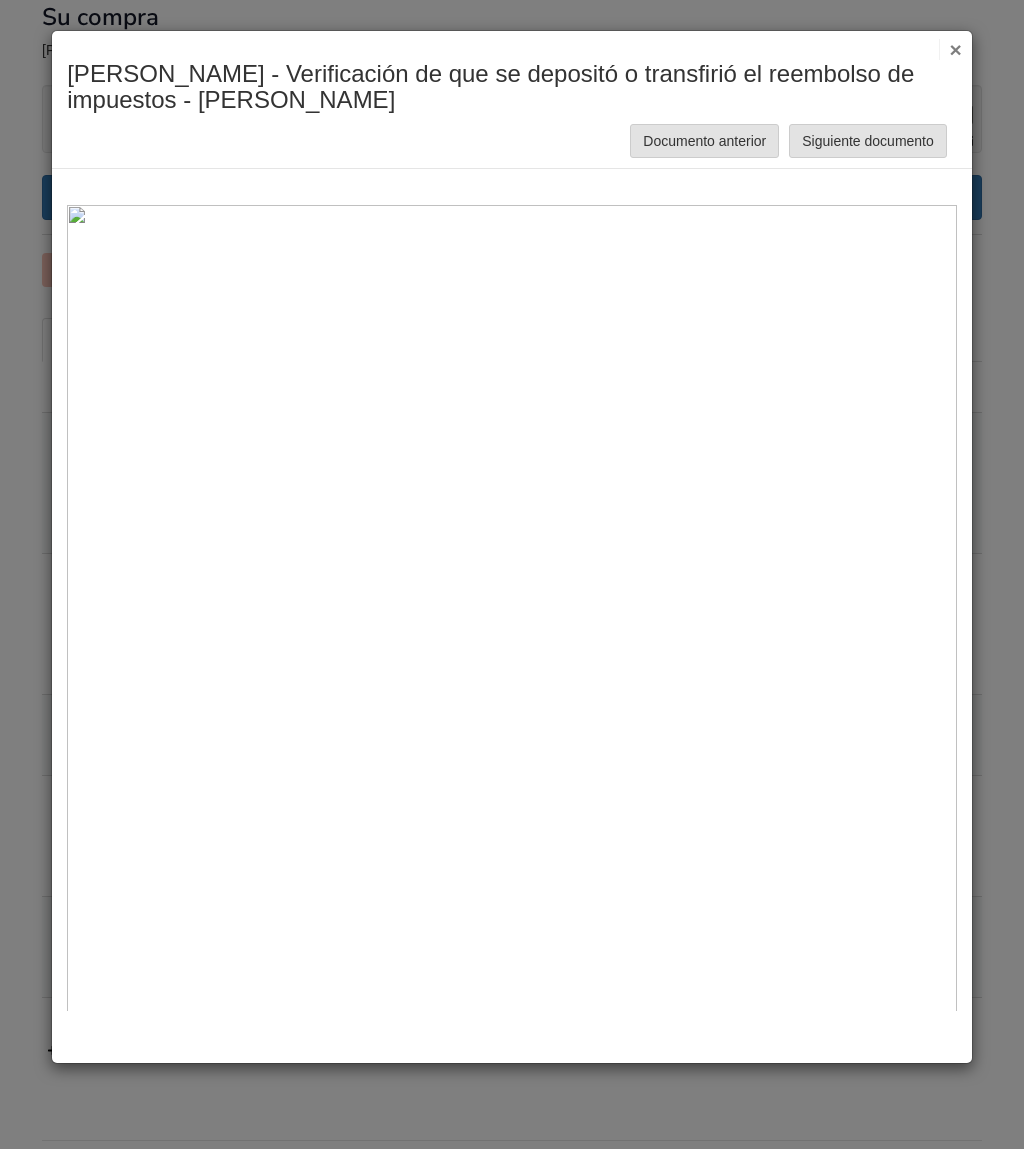 click on "×" at bounding box center [956, 49] 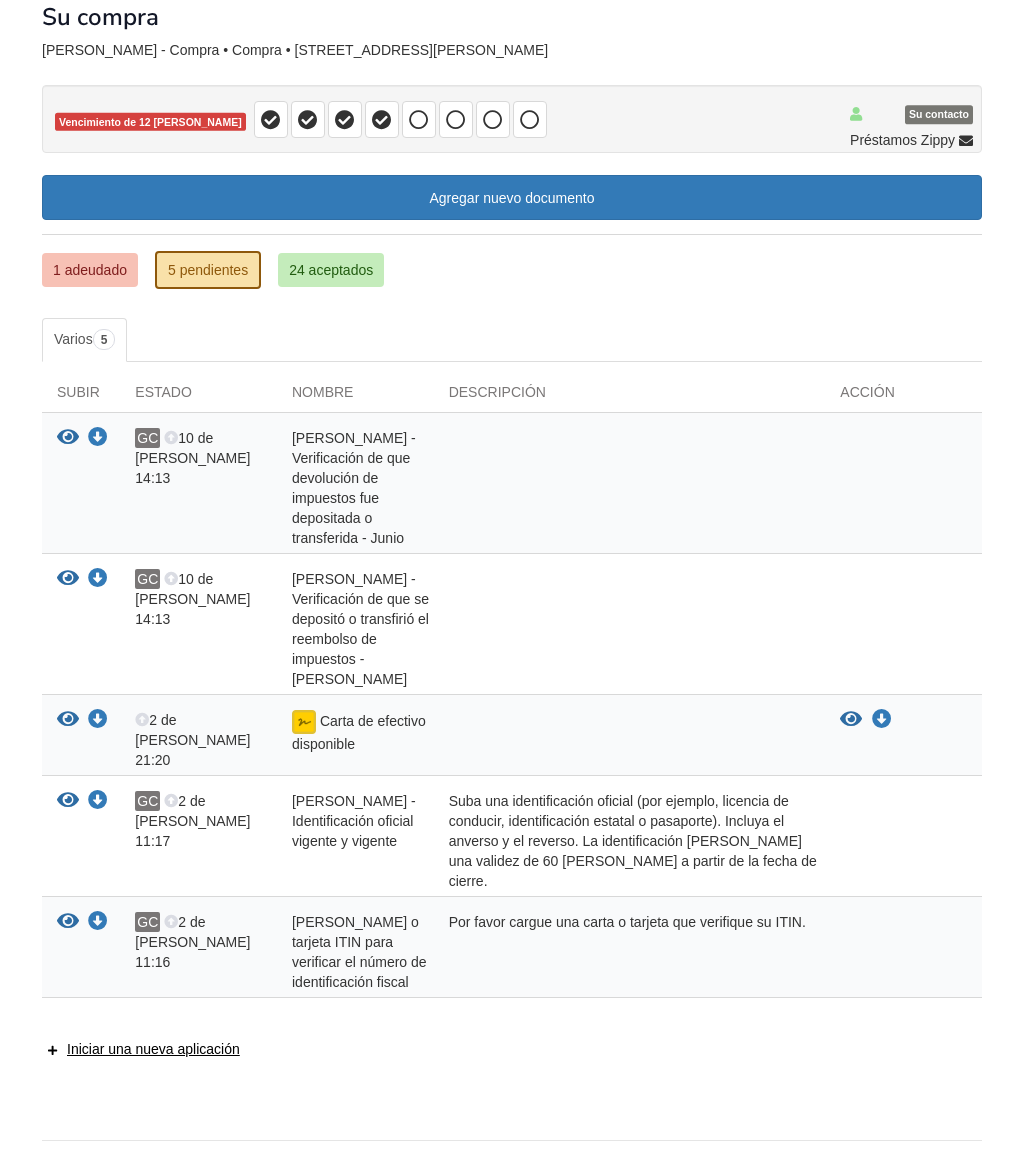 click on "Agregar nuevo documento" at bounding box center [512, 198] 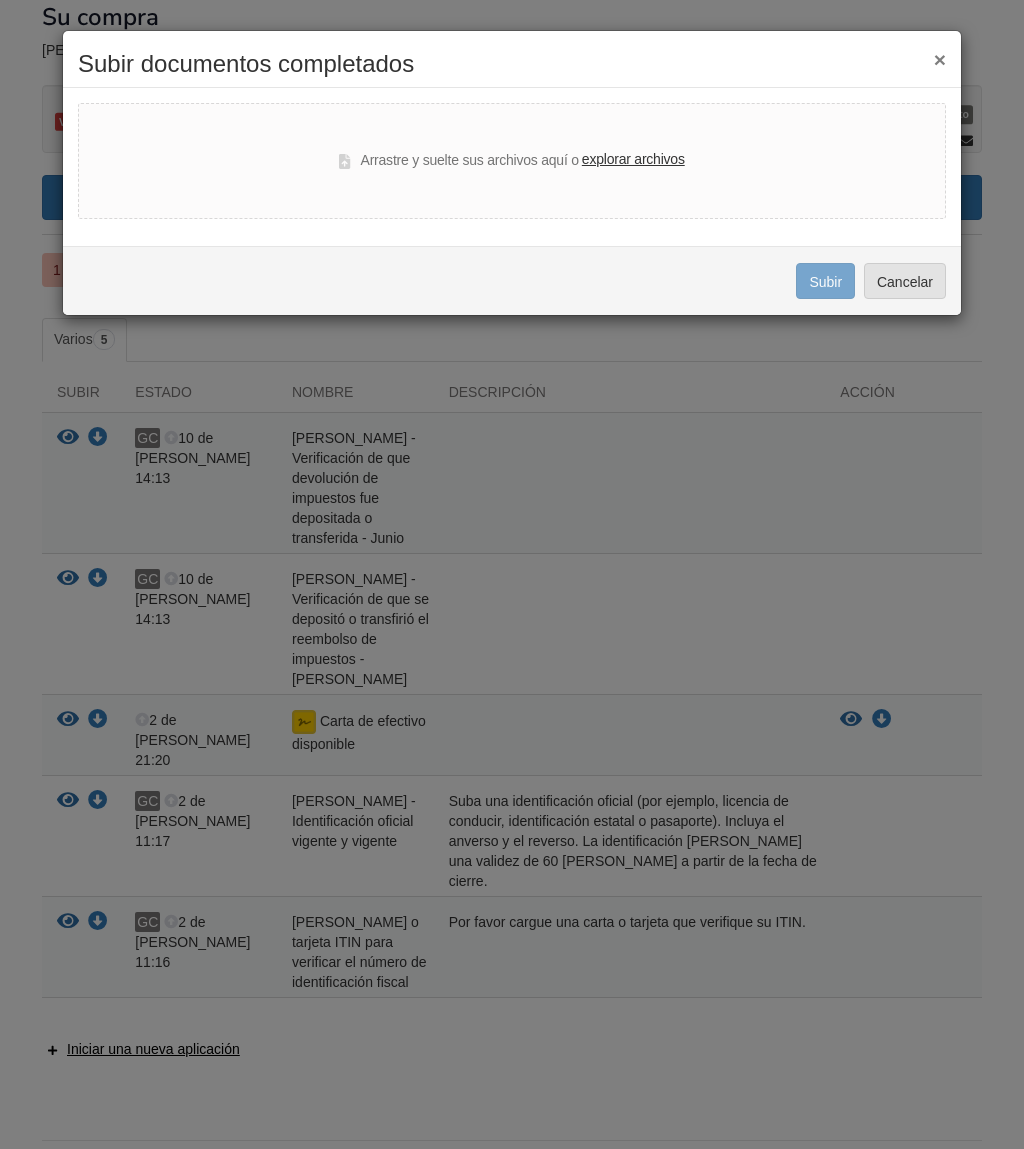 click on "explorar archivos" at bounding box center [633, 159] 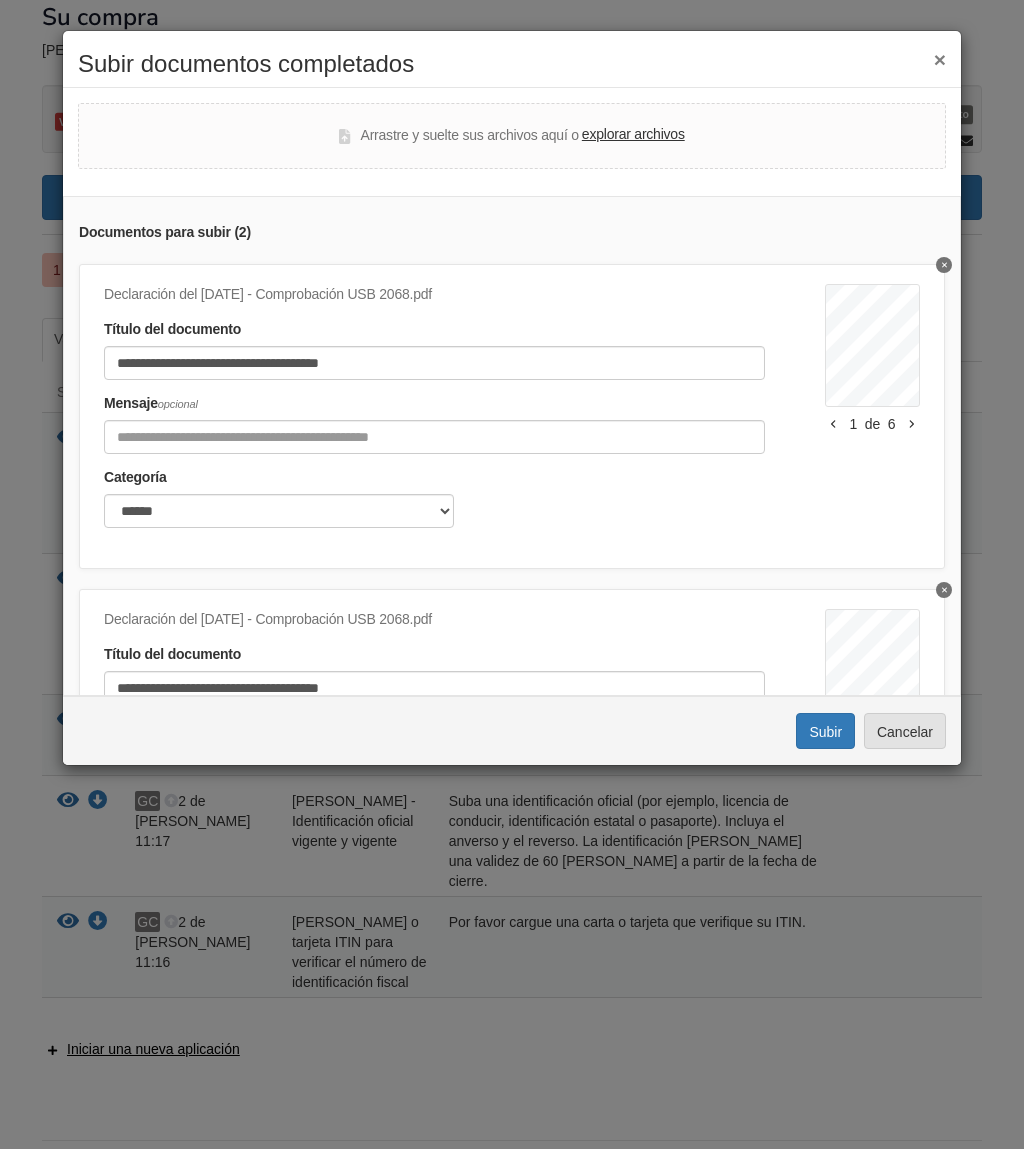scroll, scrollTop: 0, scrollLeft: 0, axis: both 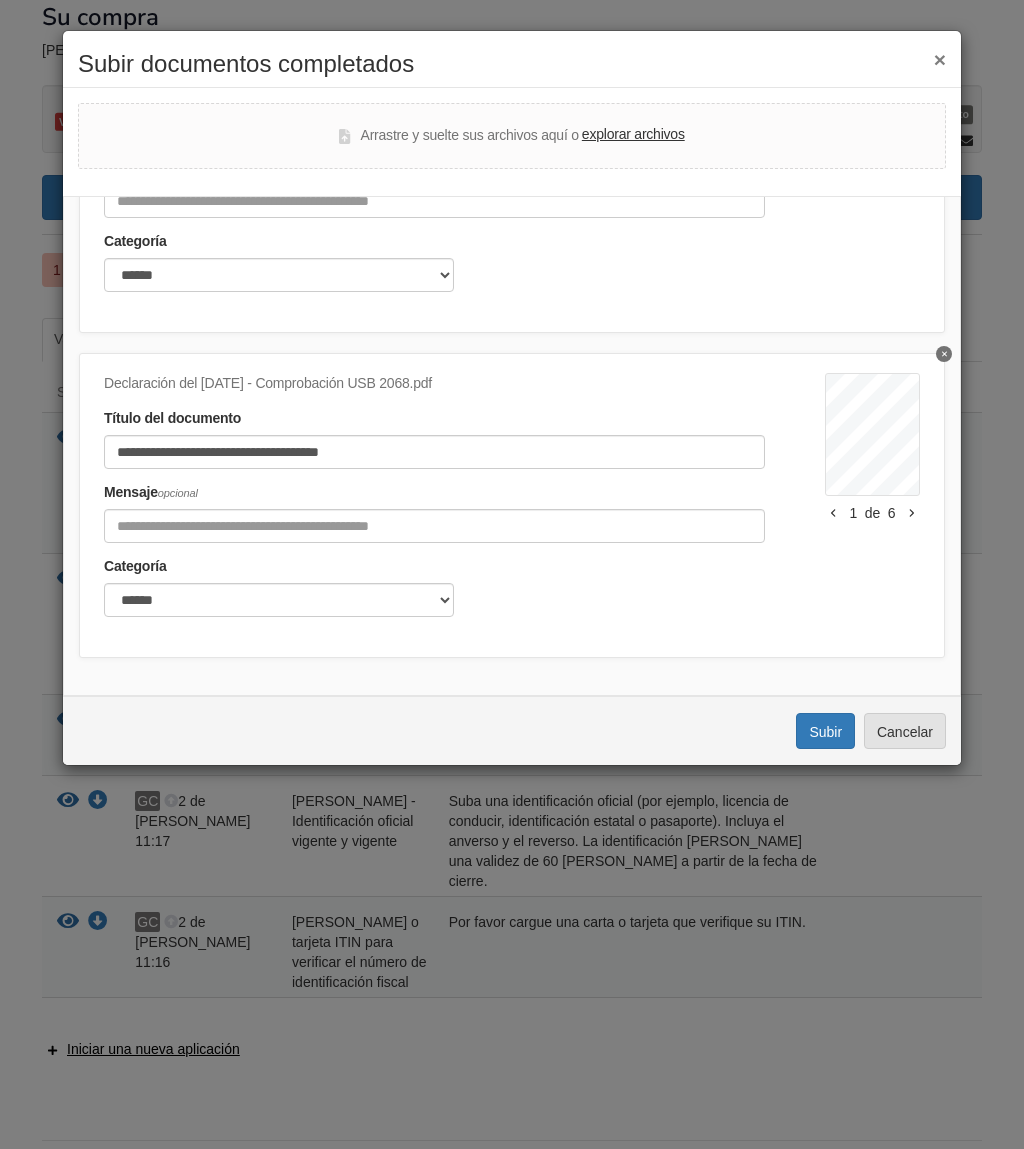 click on "Subir" at bounding box center (825, 731) 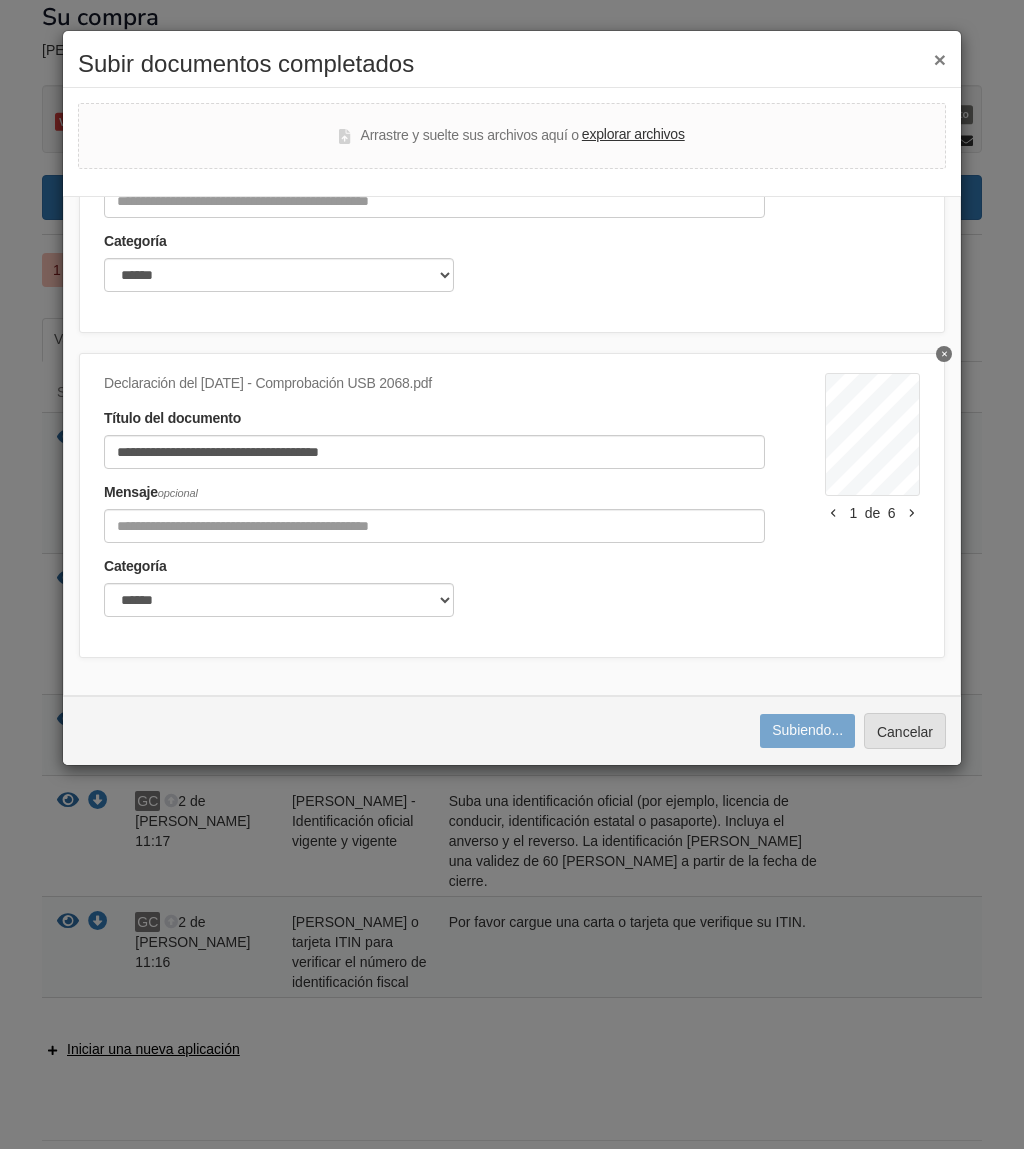 scroll, scrollTop: 235, scrollLeft: 0, axis: vertical 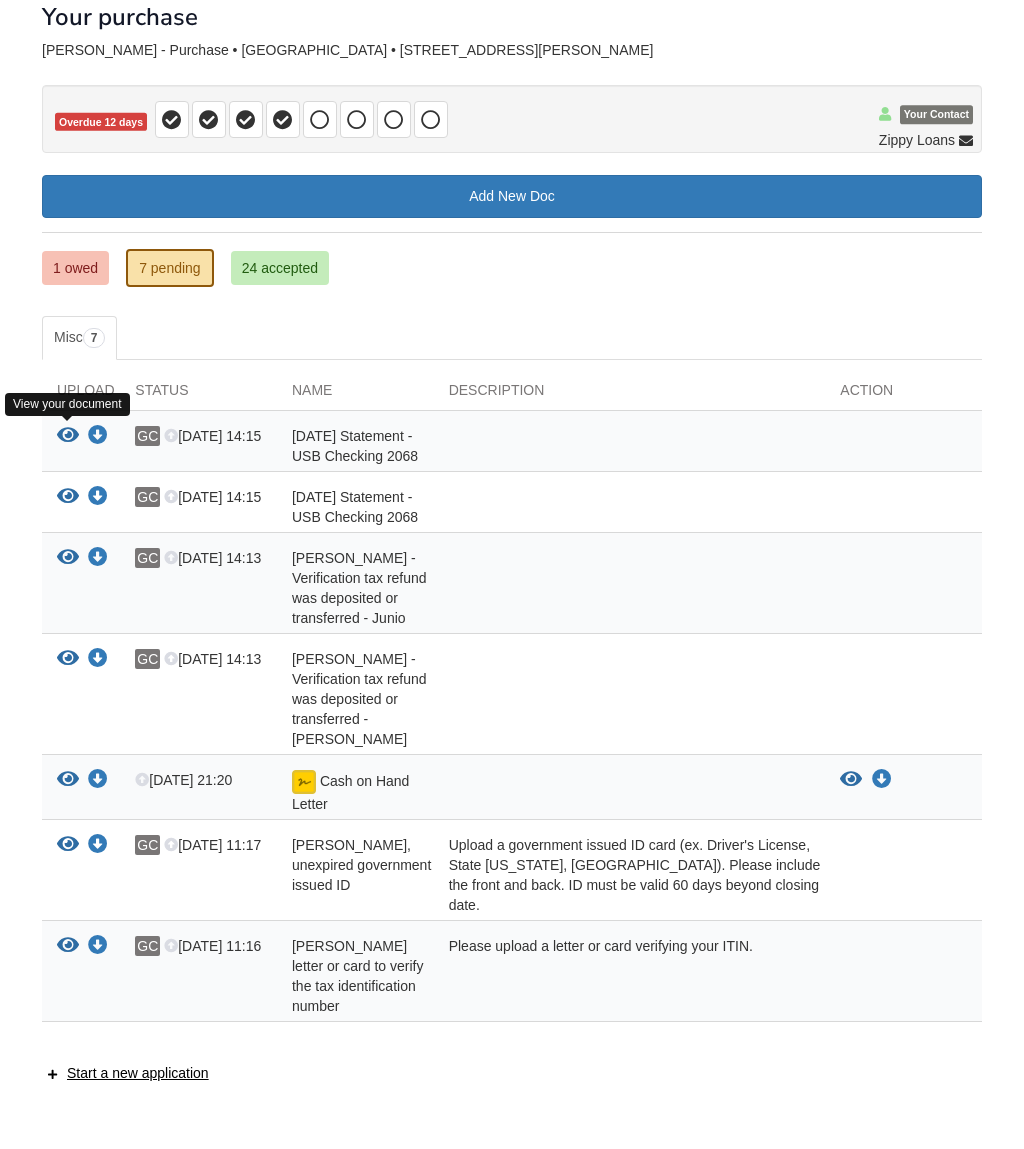 click at bounding box center (68, 436) 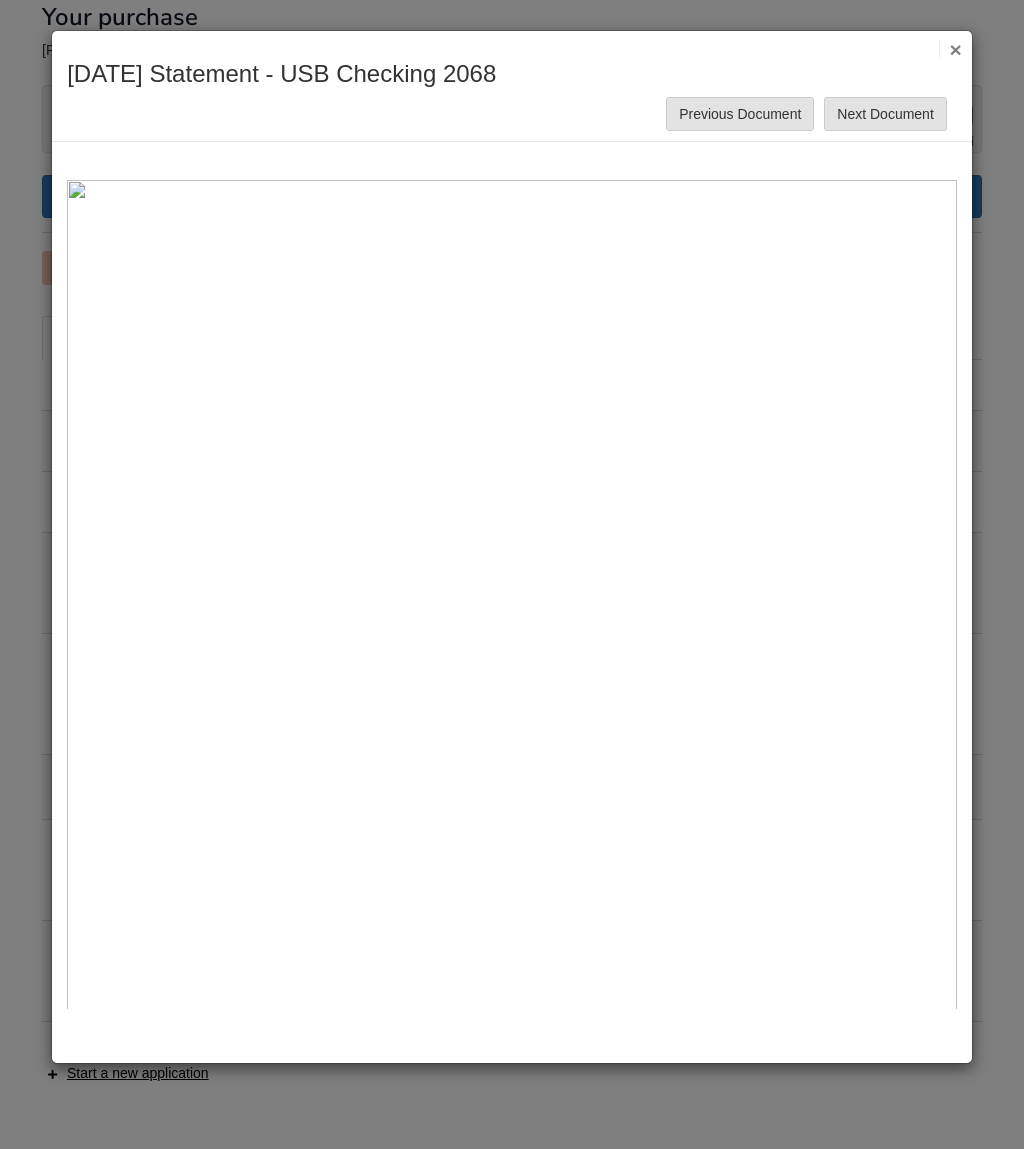 scroll, scrollTop: 0, scrollLeft: 0, axis: both 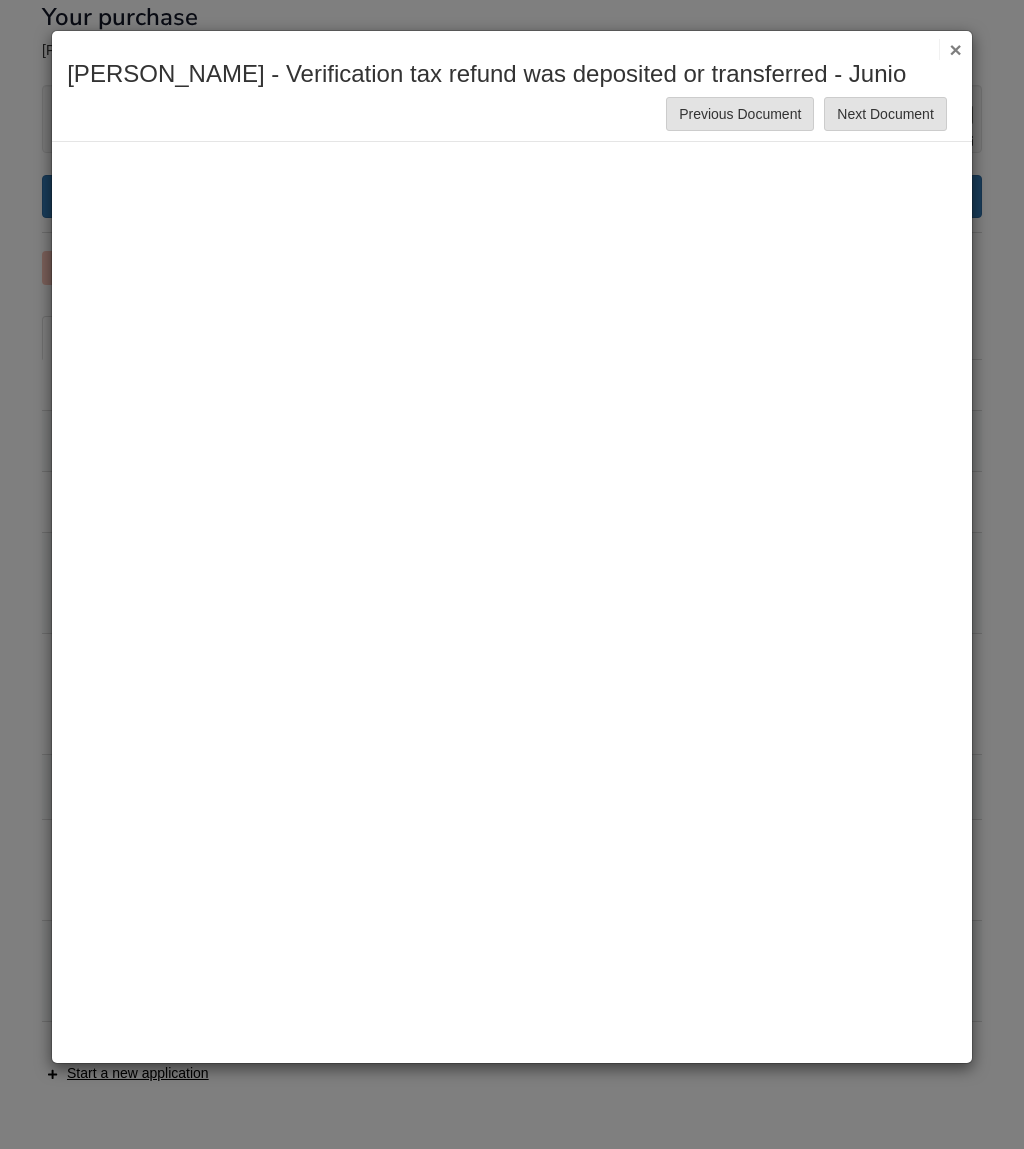 click on "Next Document" at bounding box center (885, 114) 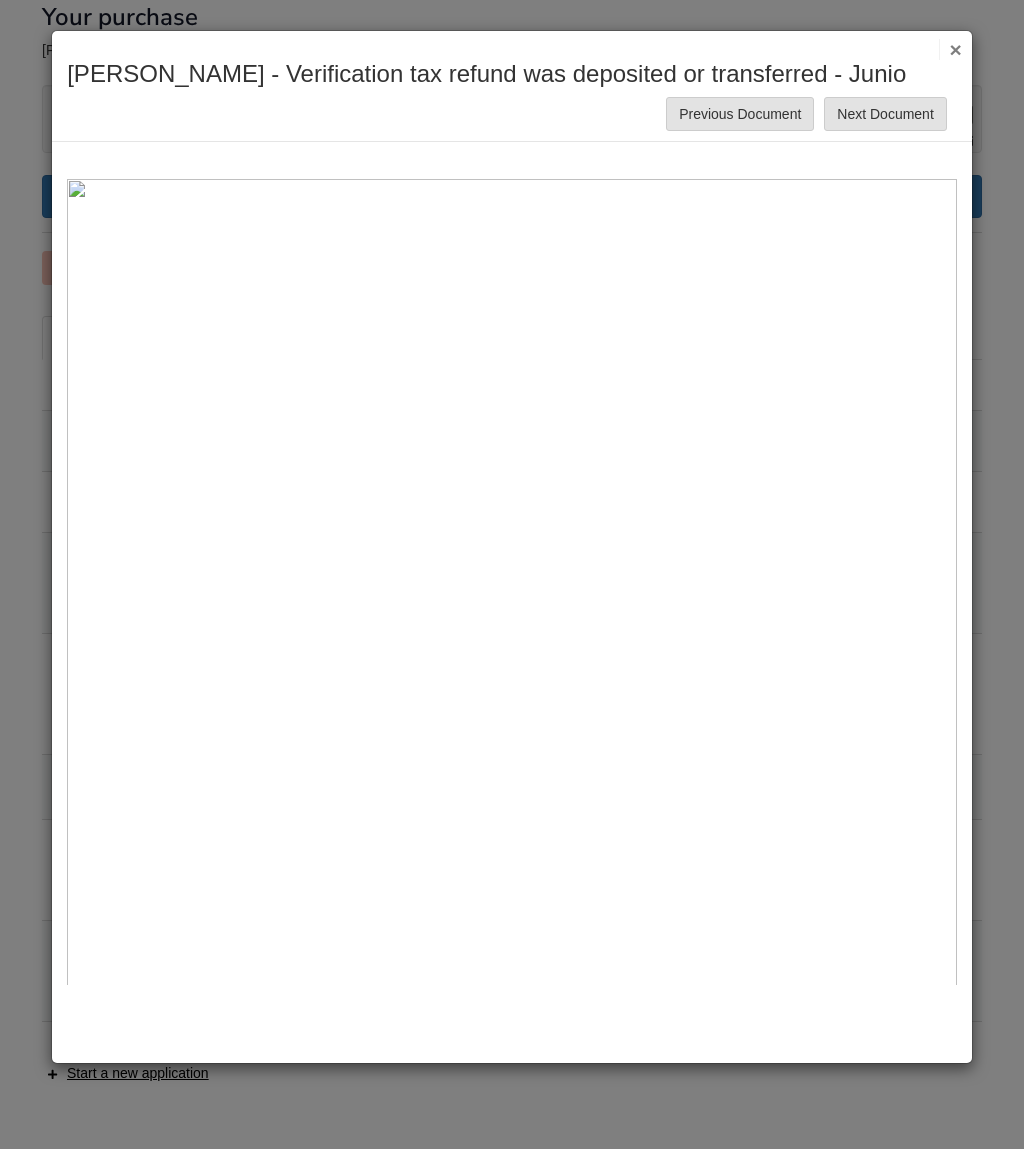 scroll, scrollTop: 0, scrollLeft: 0, axis: both 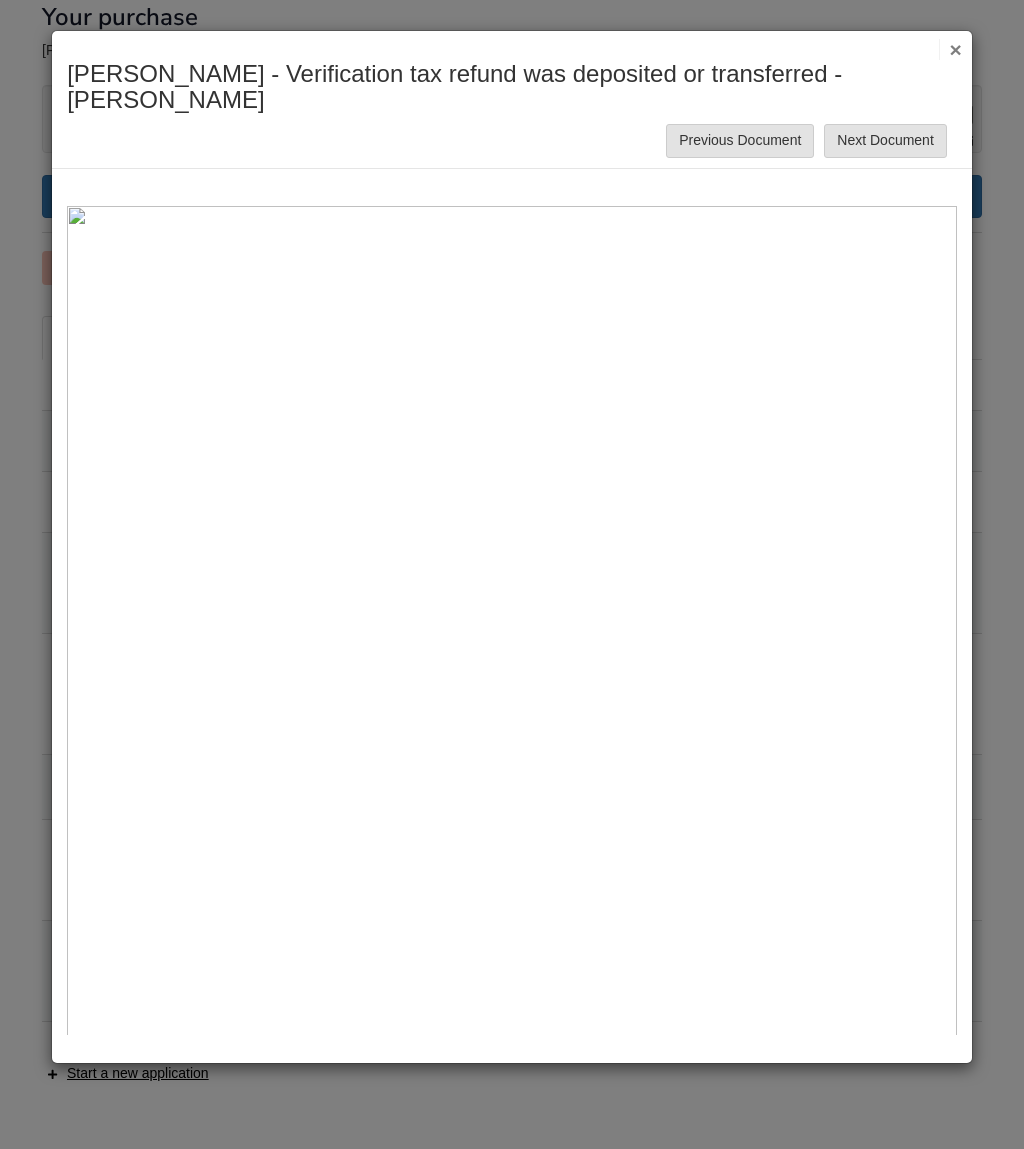 click on "Next Document" at bounding box center (885, 141) 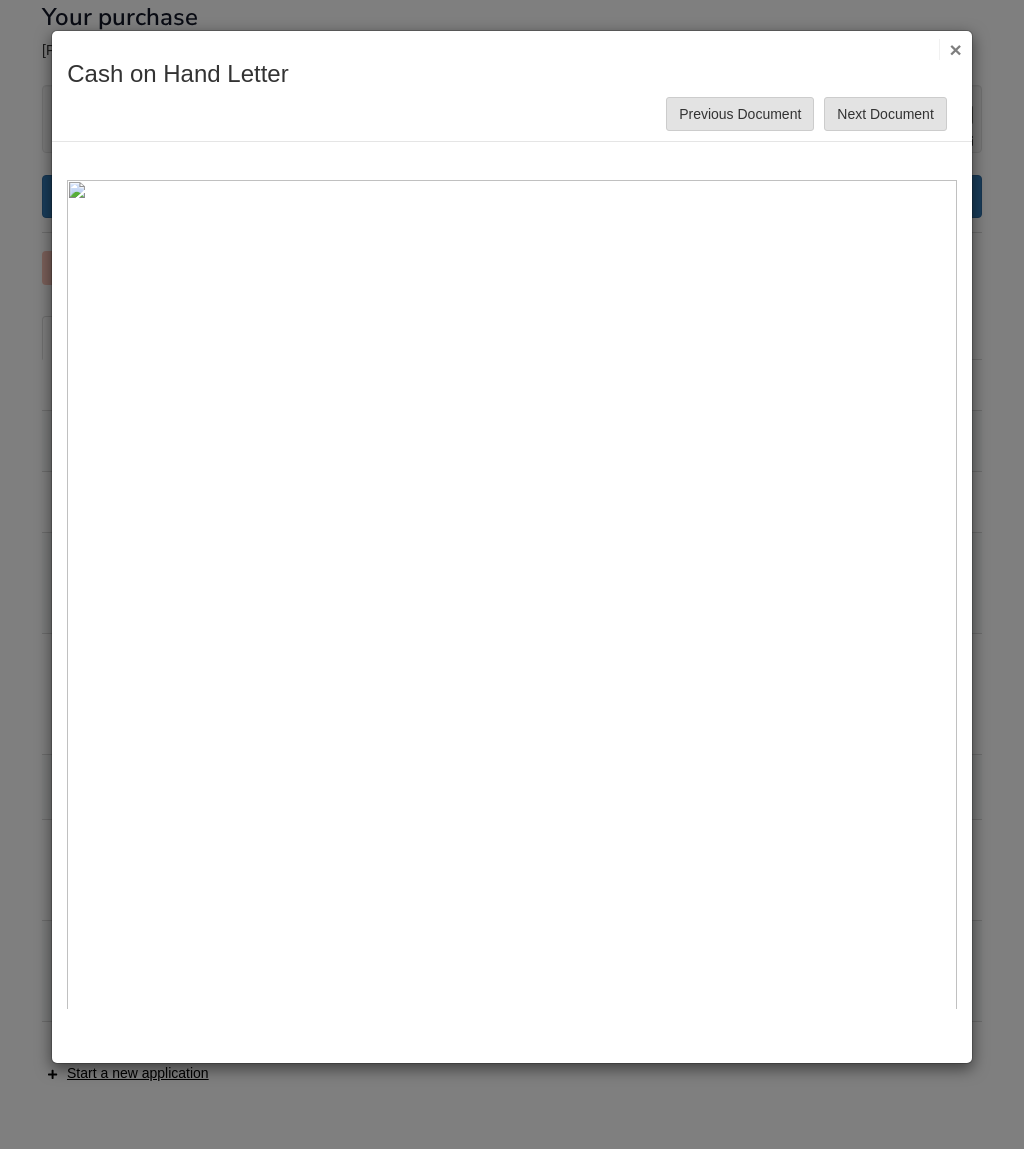click on "Next Document" at bounding box center (885, 114) 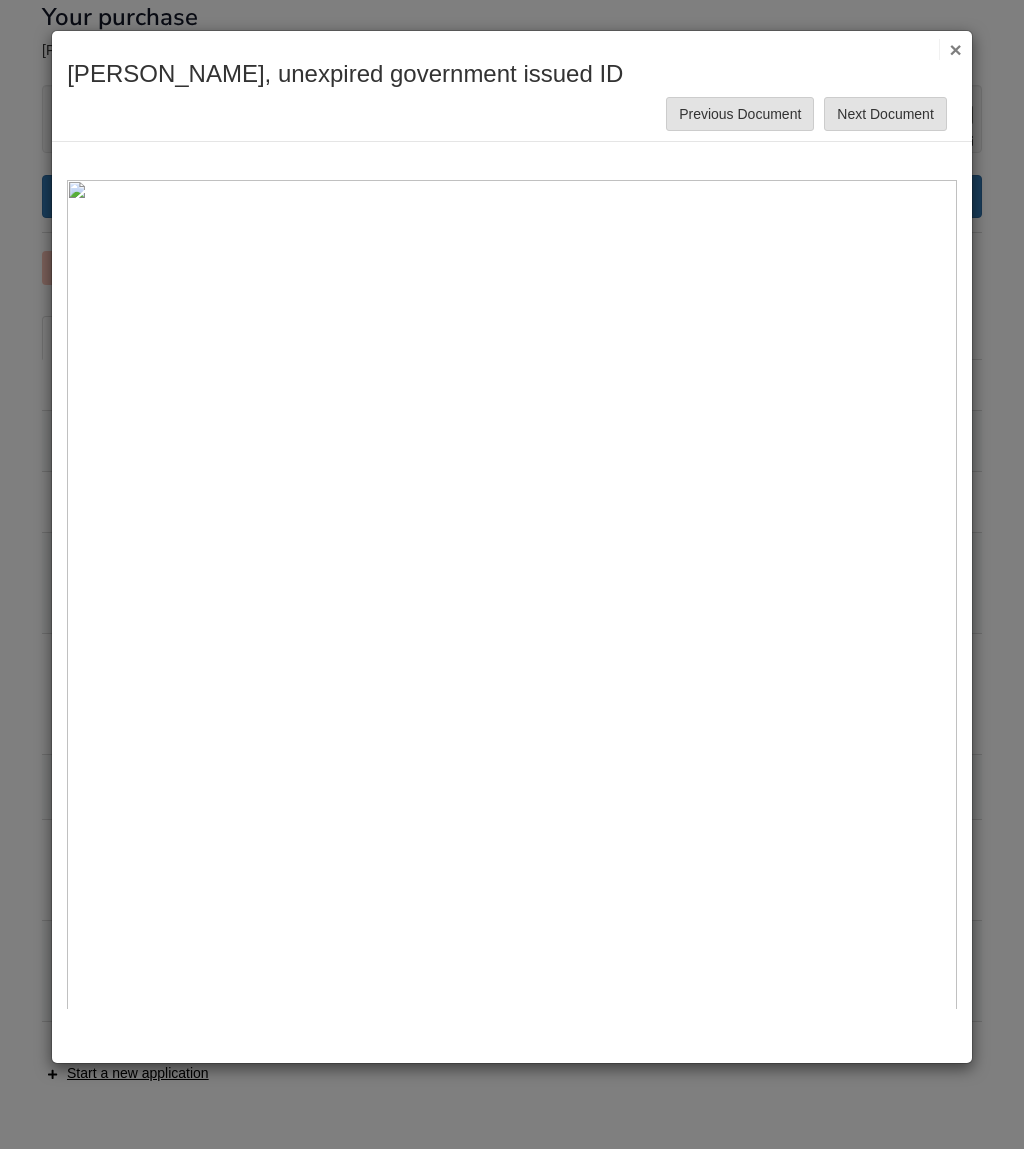 scroll, scrollTop: 0, scrollLeft: 0, axis: both 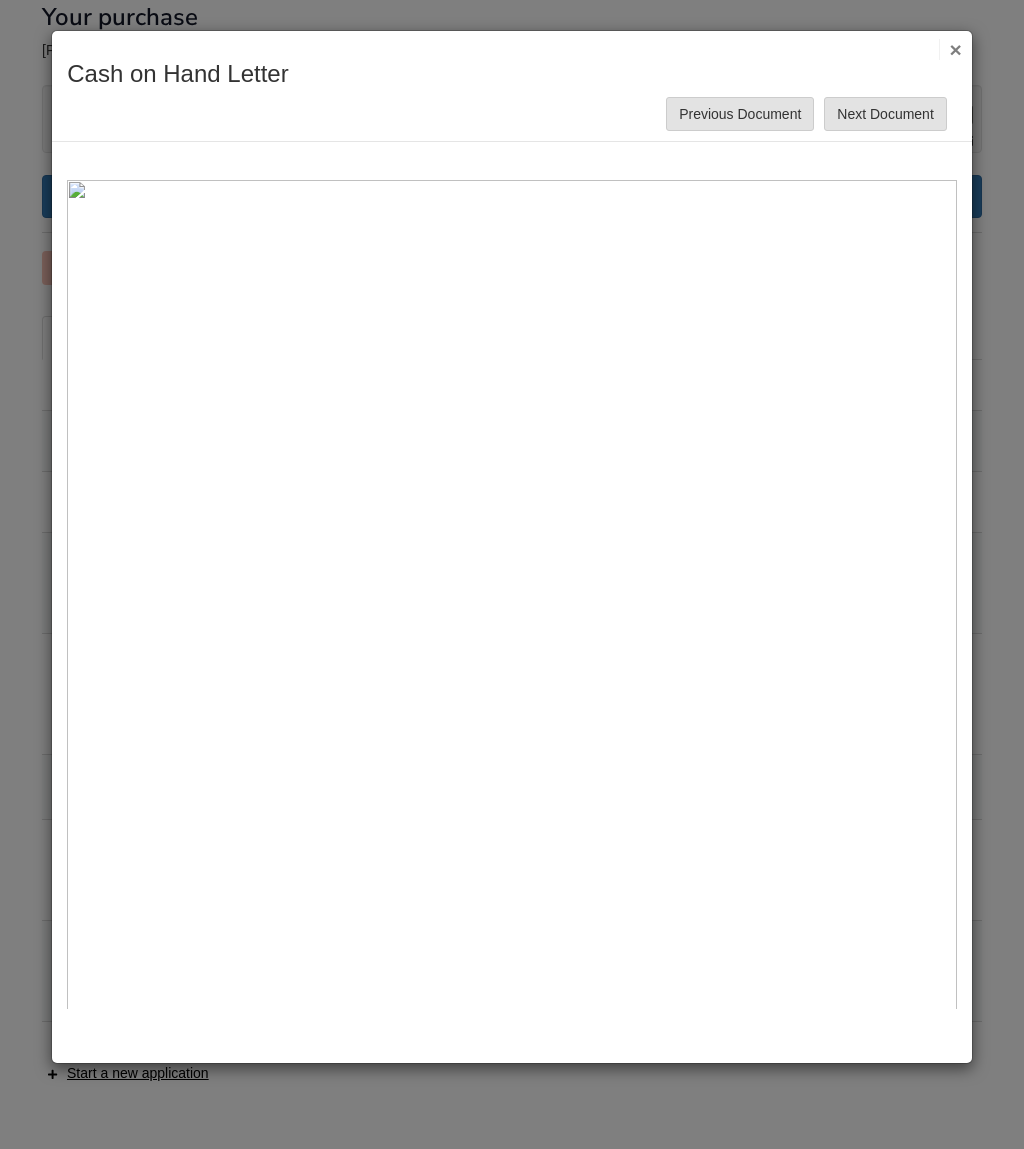 click on "×" at bounding box center (950, 49) 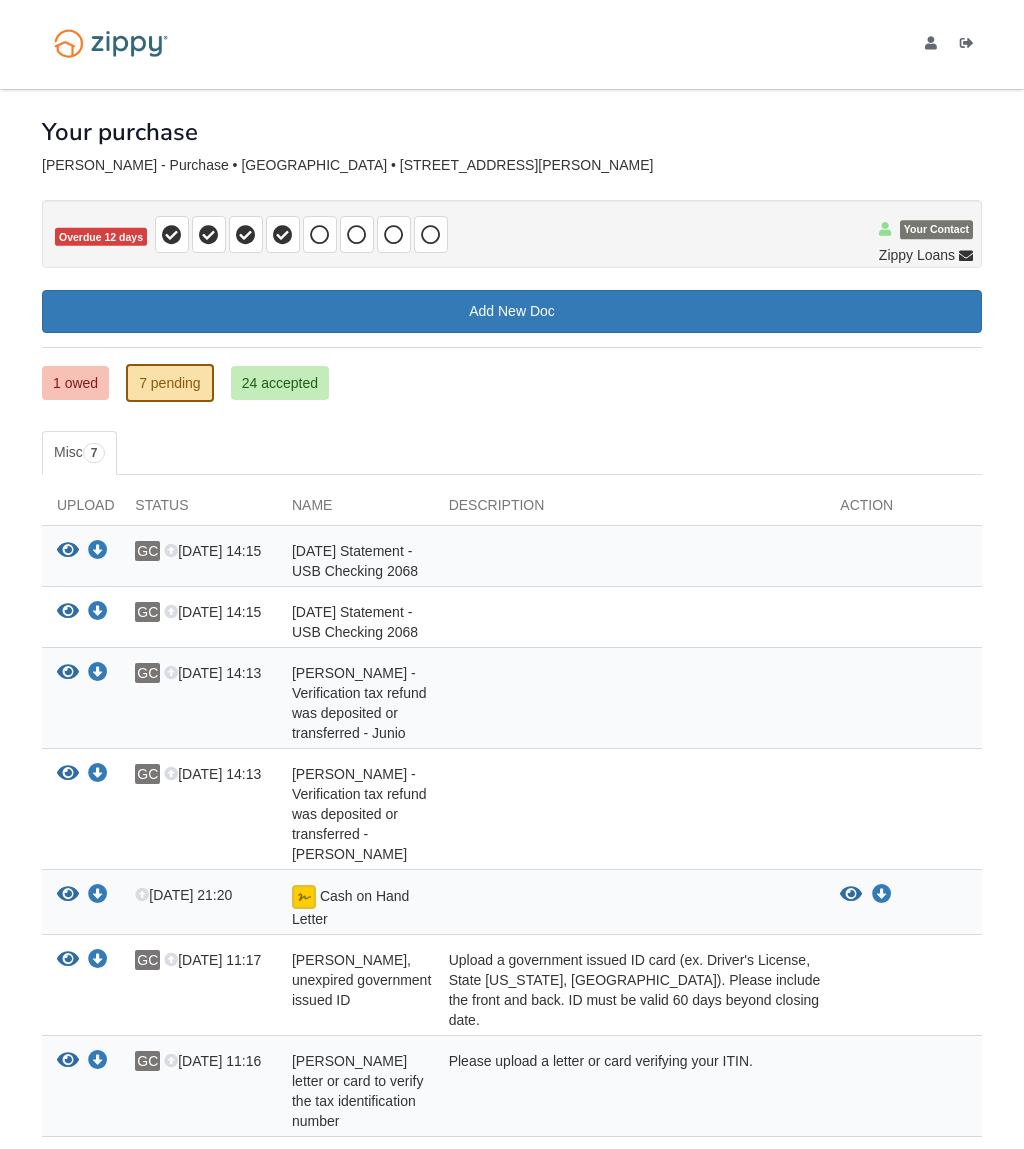 scroll, scrollTop: 0, scrollLeft: 0, axis: both 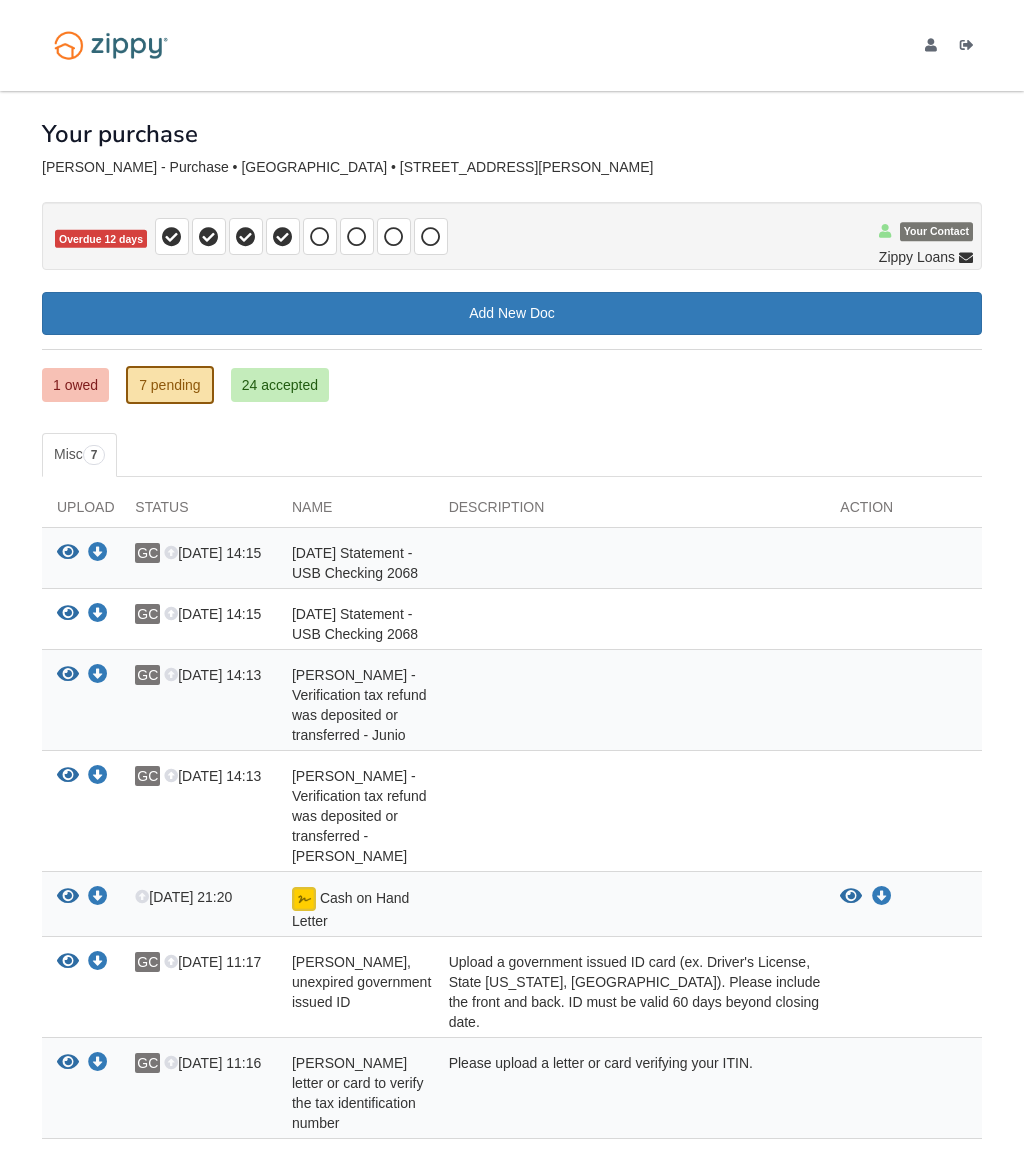 click on "Add New Doc" at bounding box center [512, 313] 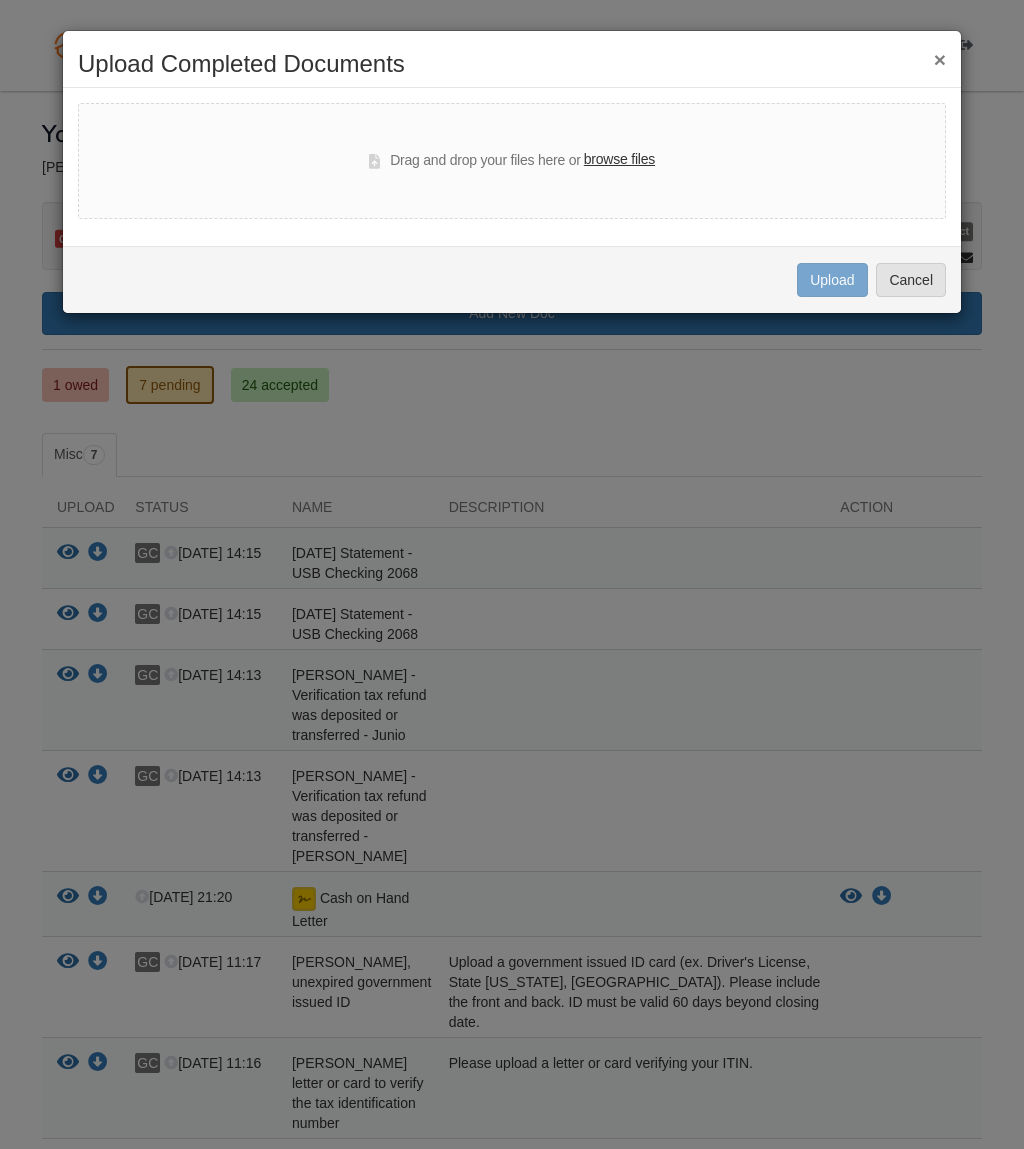 click on "Drag and drop your files here or   browse files" at bounding box center [512, 161] 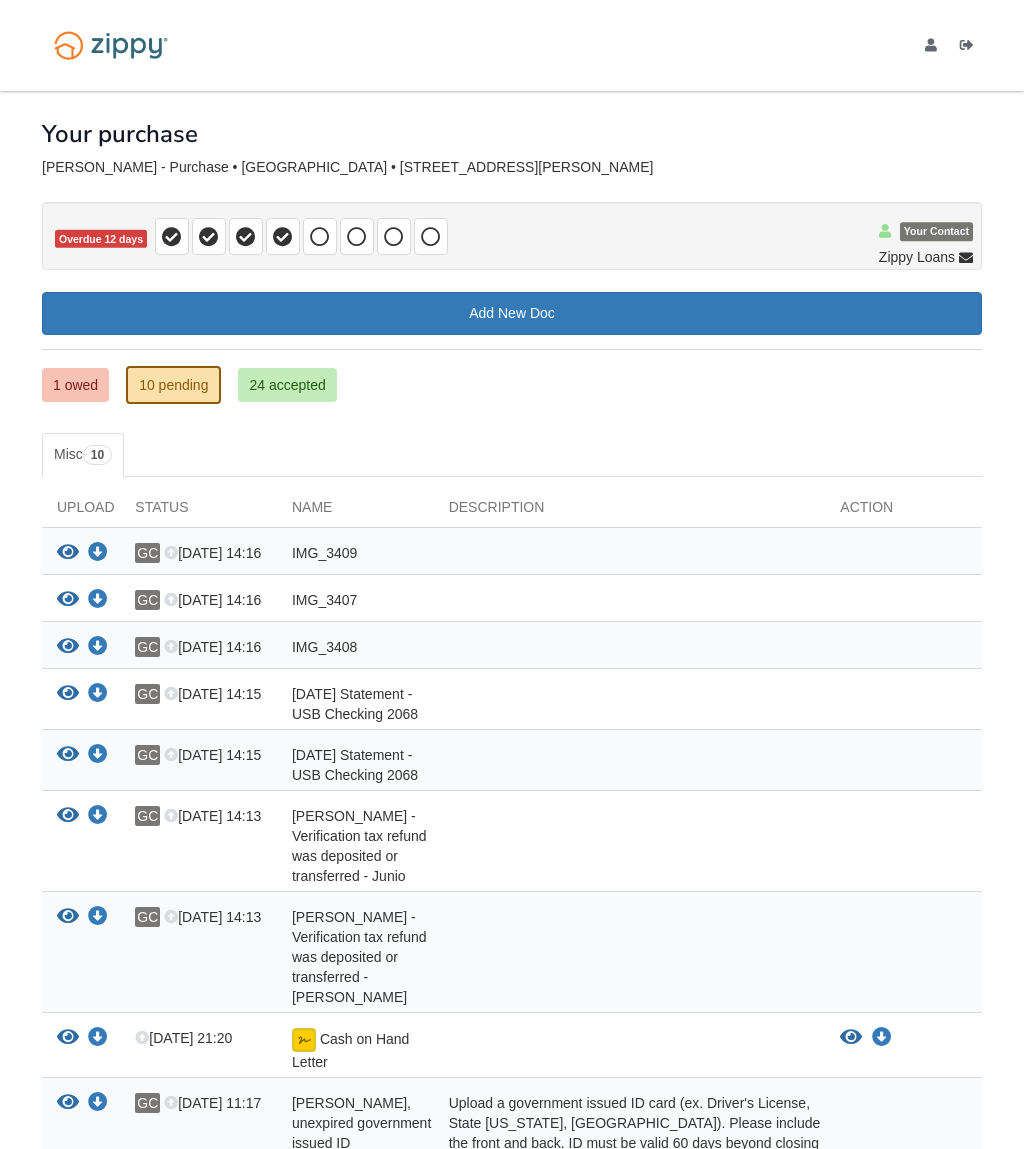 scroll, scrollTop: 0, scrollLeft: 0, axis: both 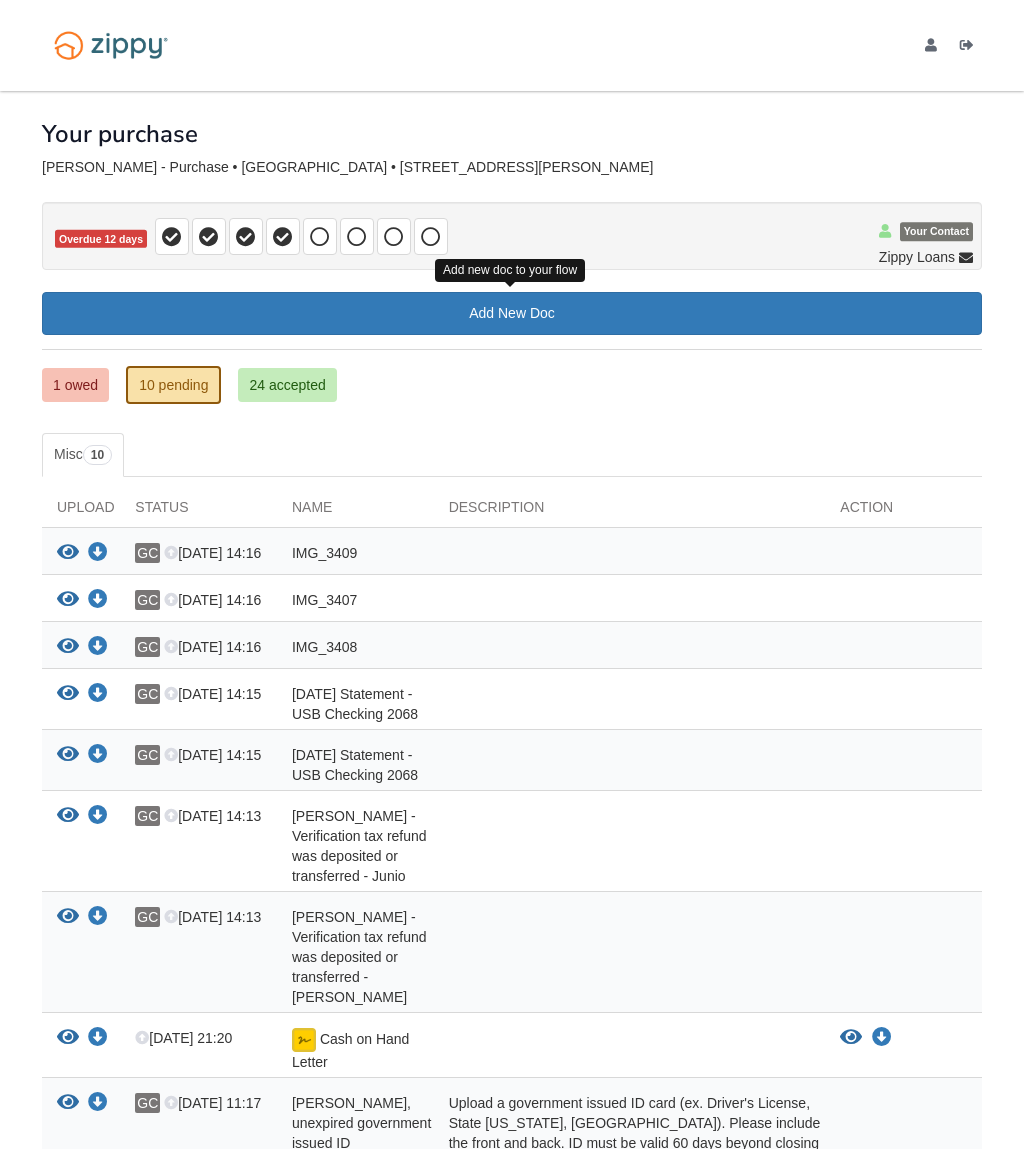 click on "Add New Doc" at bounding box center (512, 313) 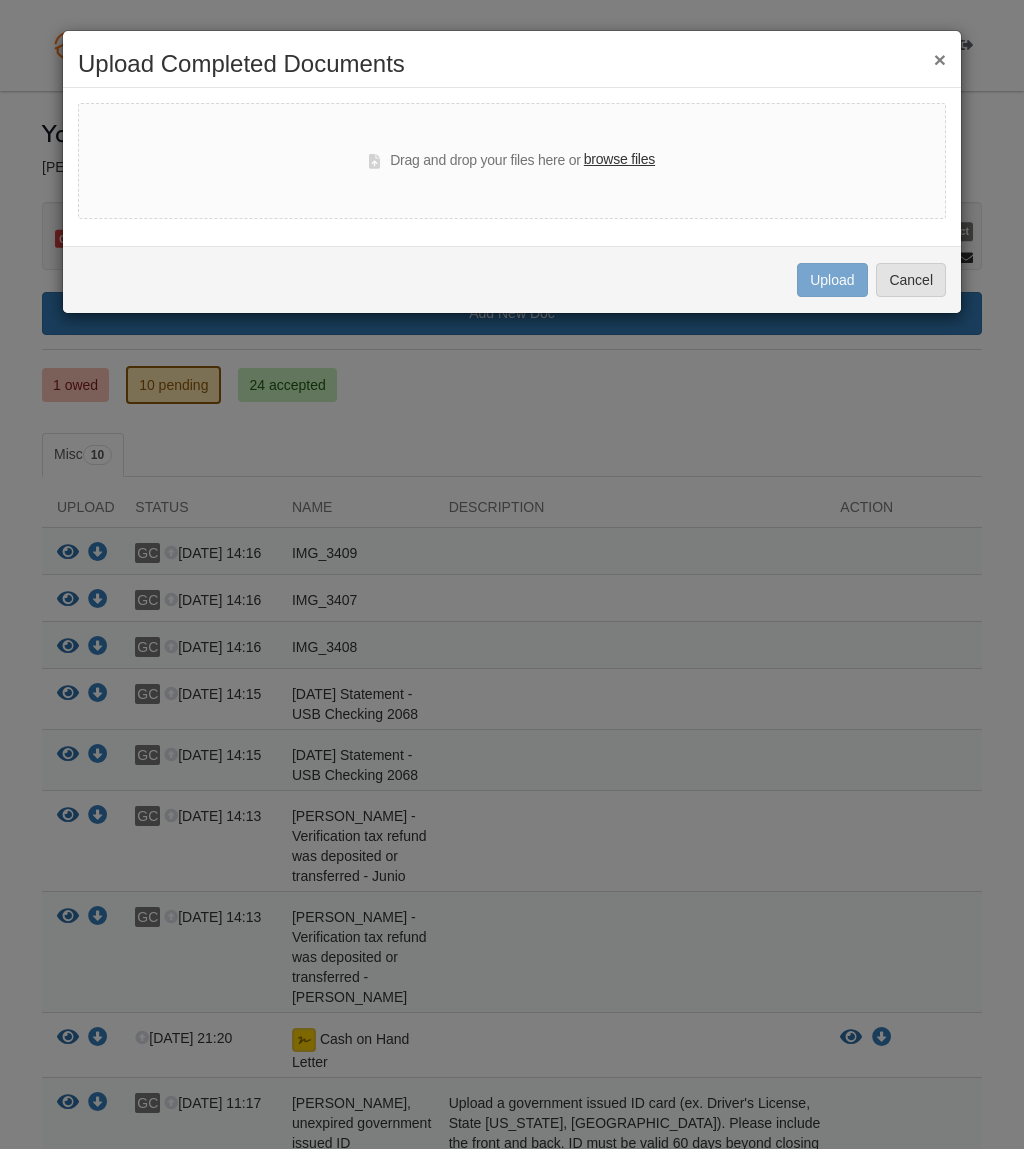 click on "browse files" at bounding box center [619, 160] 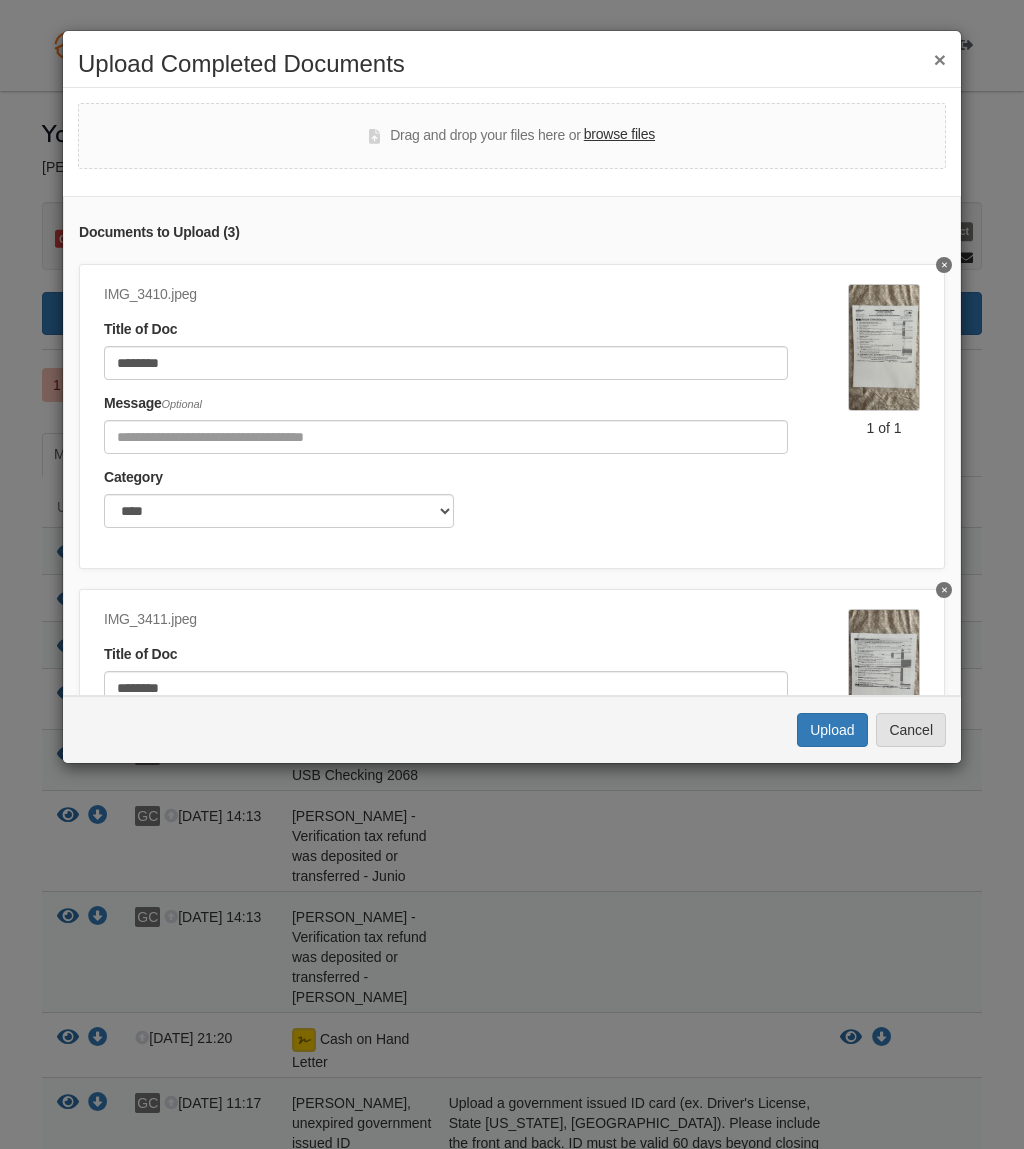 click on "Upload" at bounding box center (832, 730) 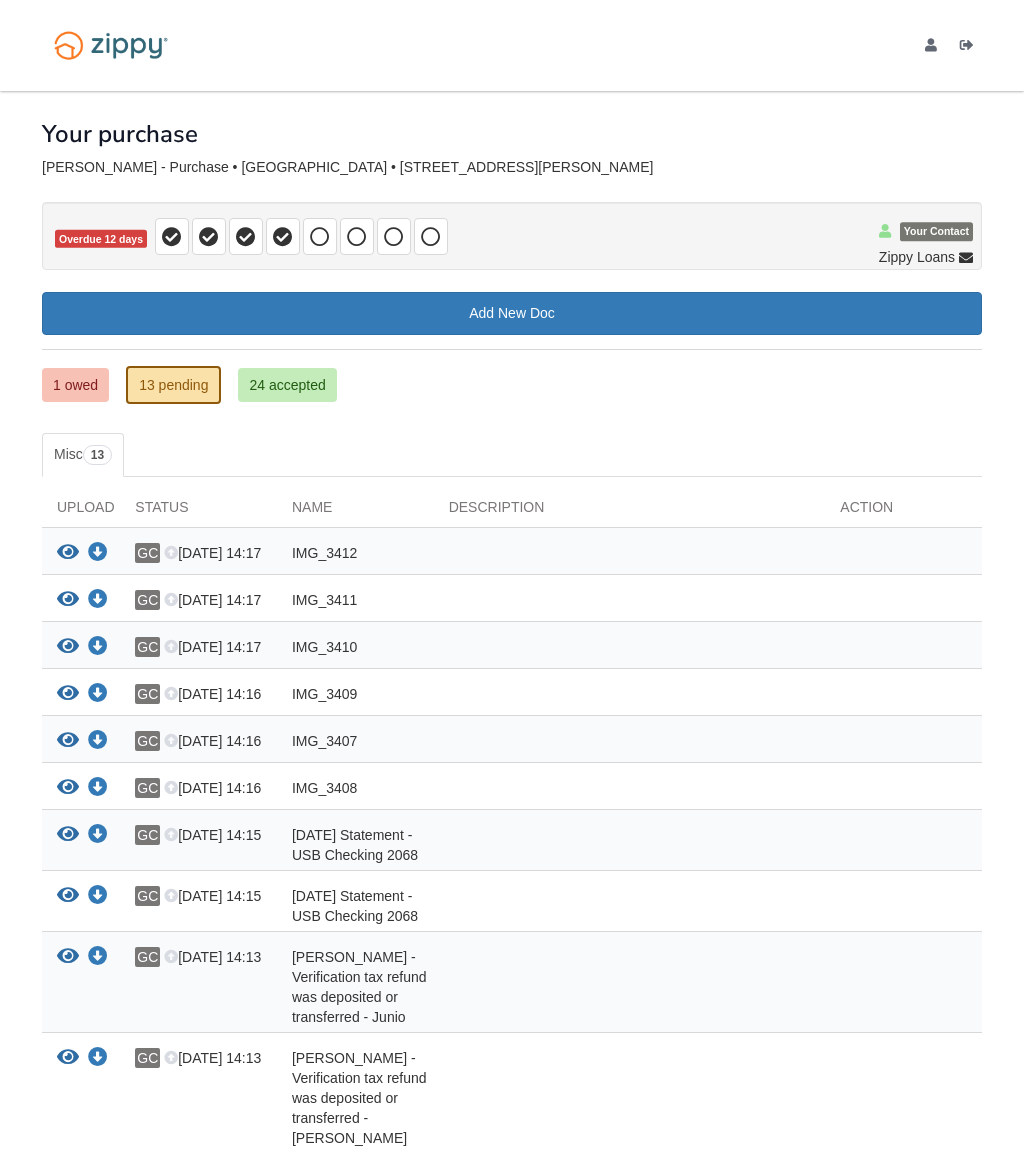 scroll, scrollTop: 0, scrollLeft: 0, axis: both 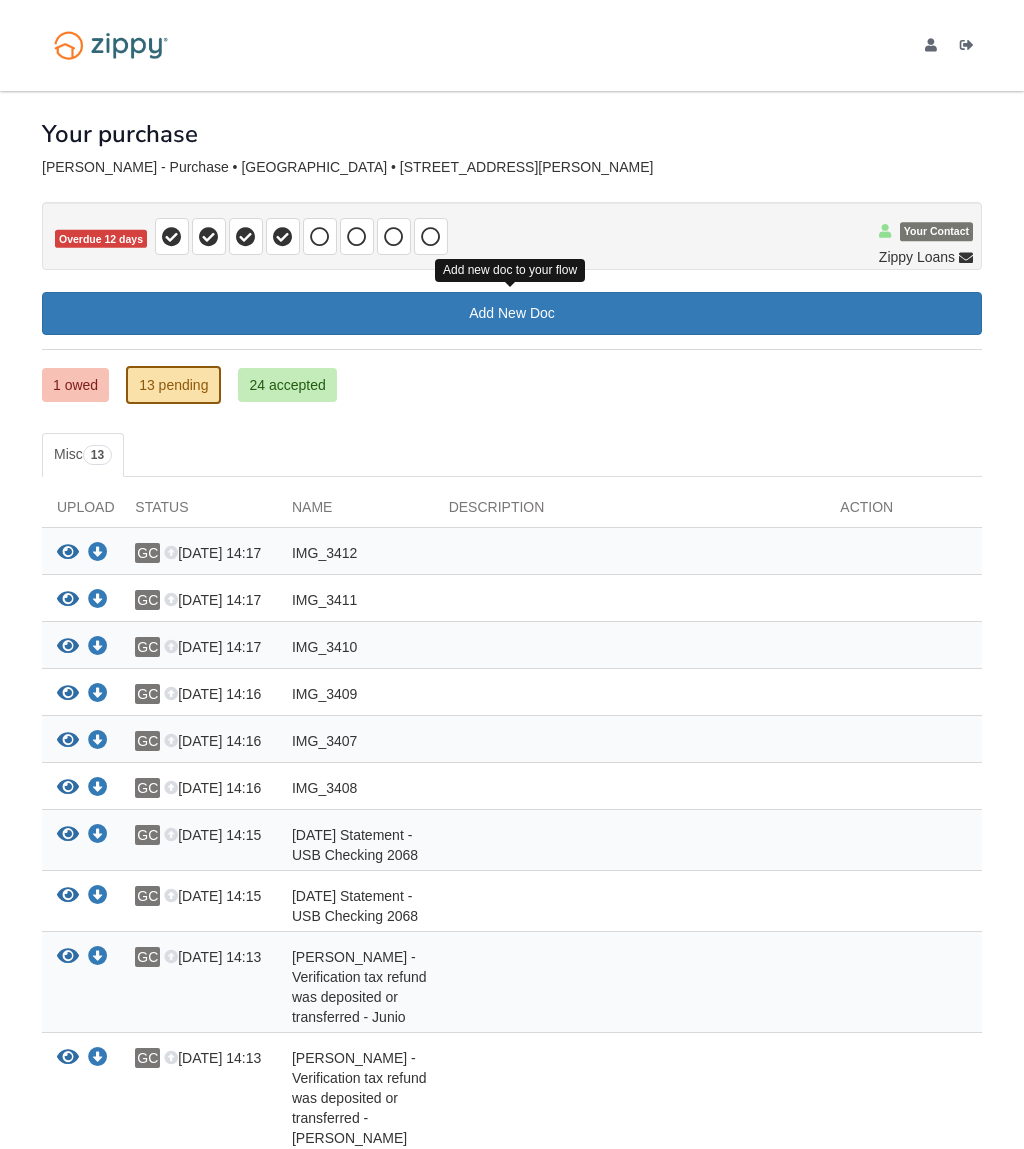 click on "Add New Doc" at bounding box center (512, 313) 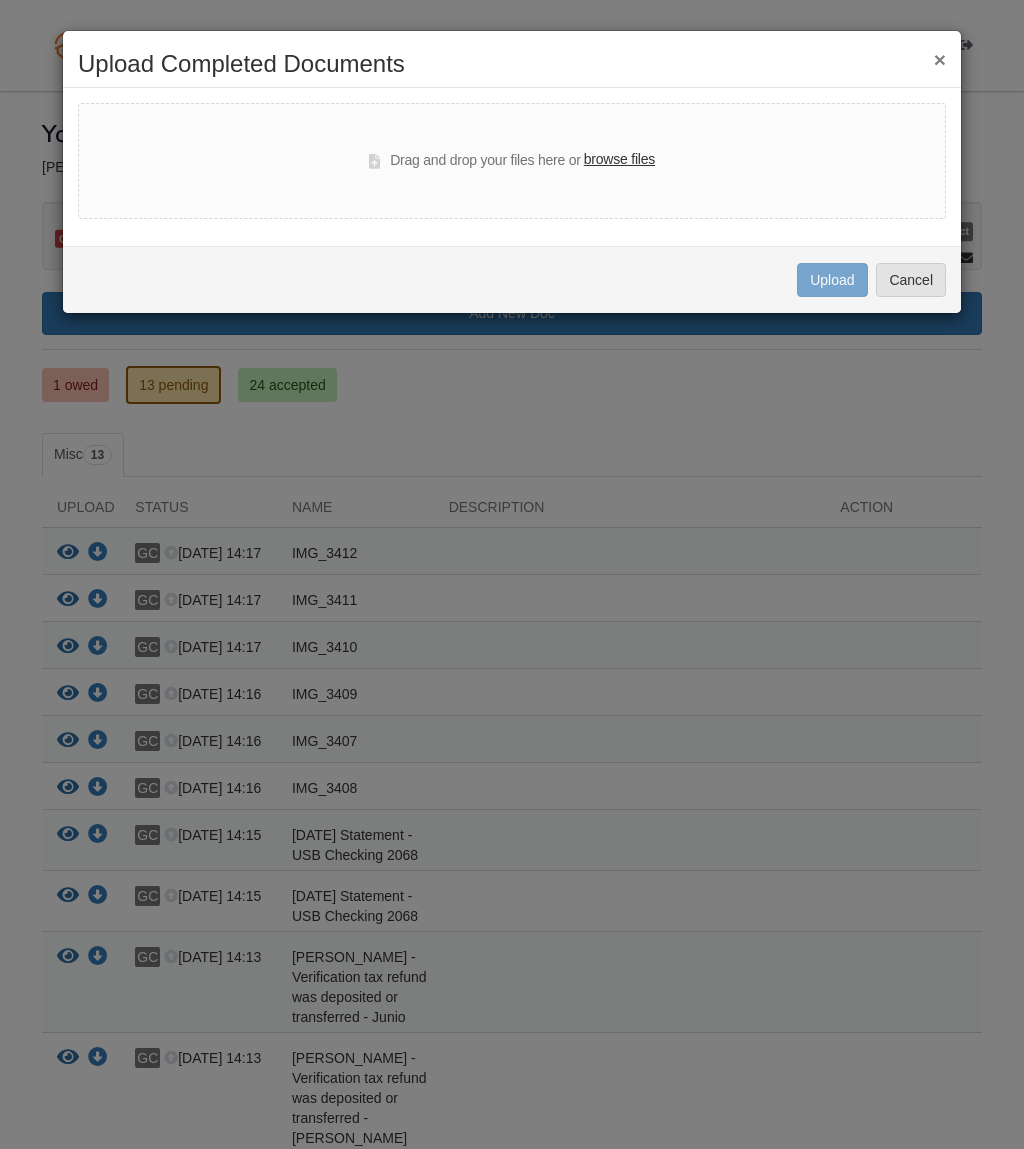 click on "browse files" at bounding box center [619, 160] 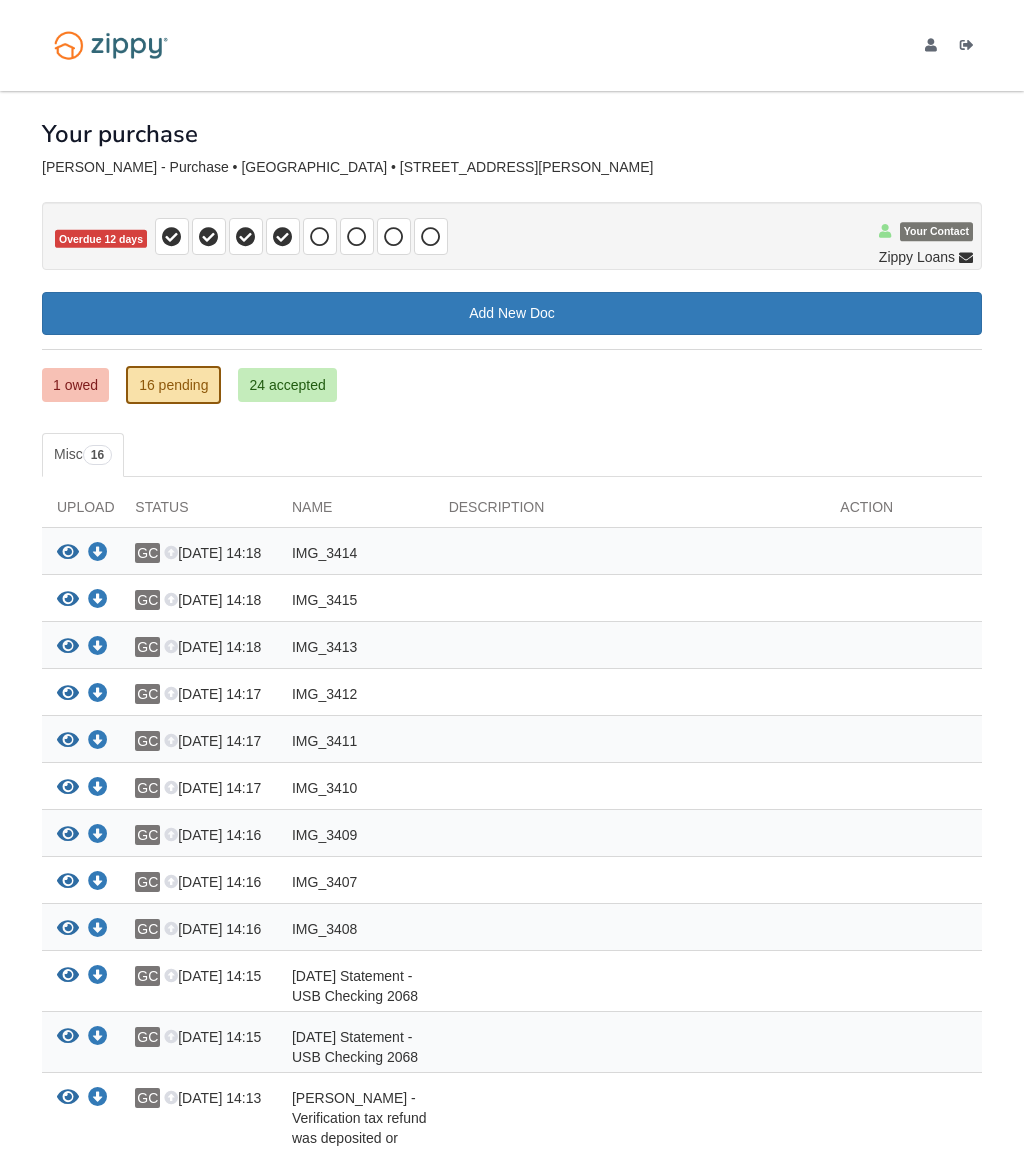 scroll, scrollTop: 0, scrollLeft: 0, axis: both 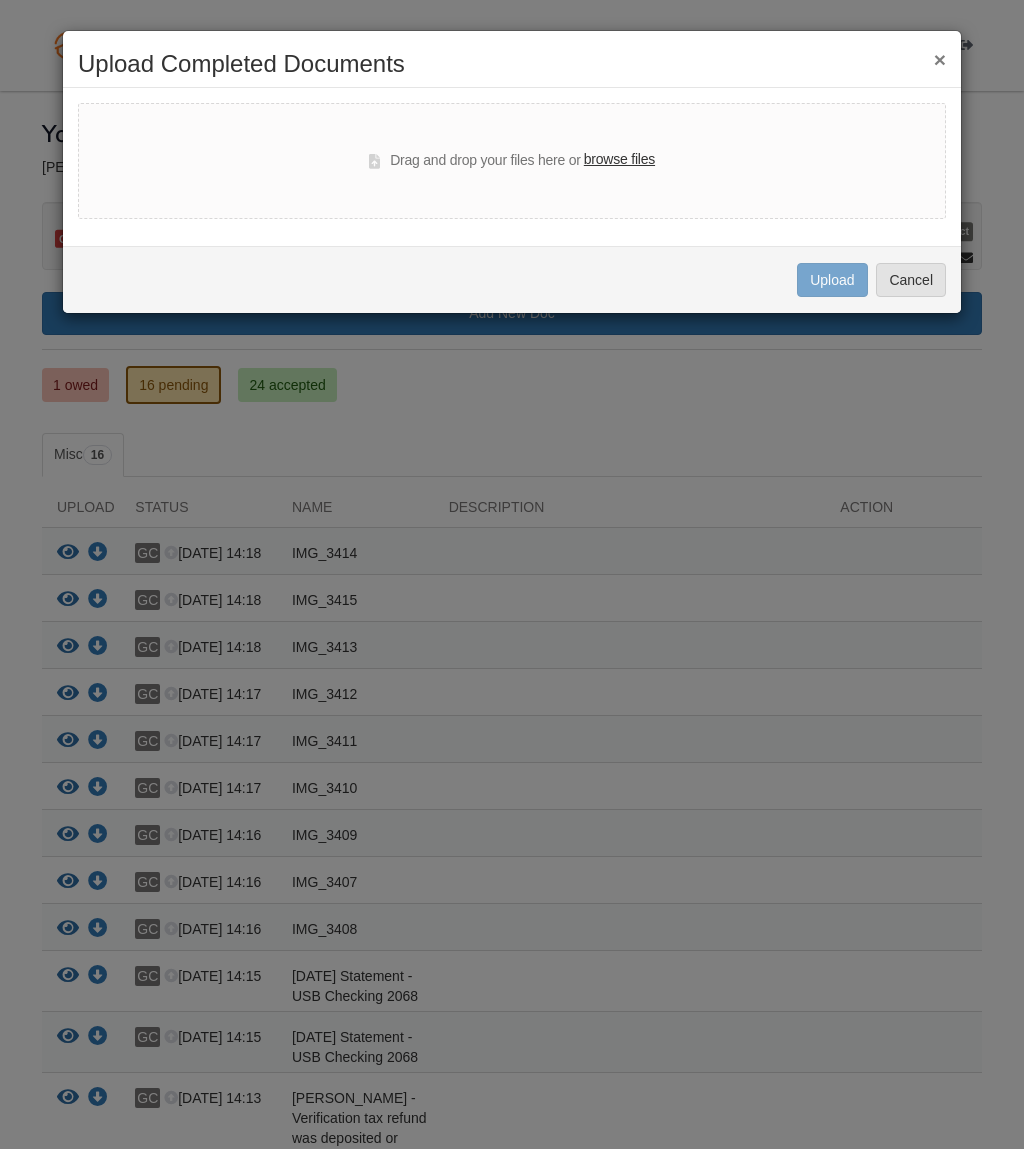 click on "browse files" at bounding box center (619, 160) 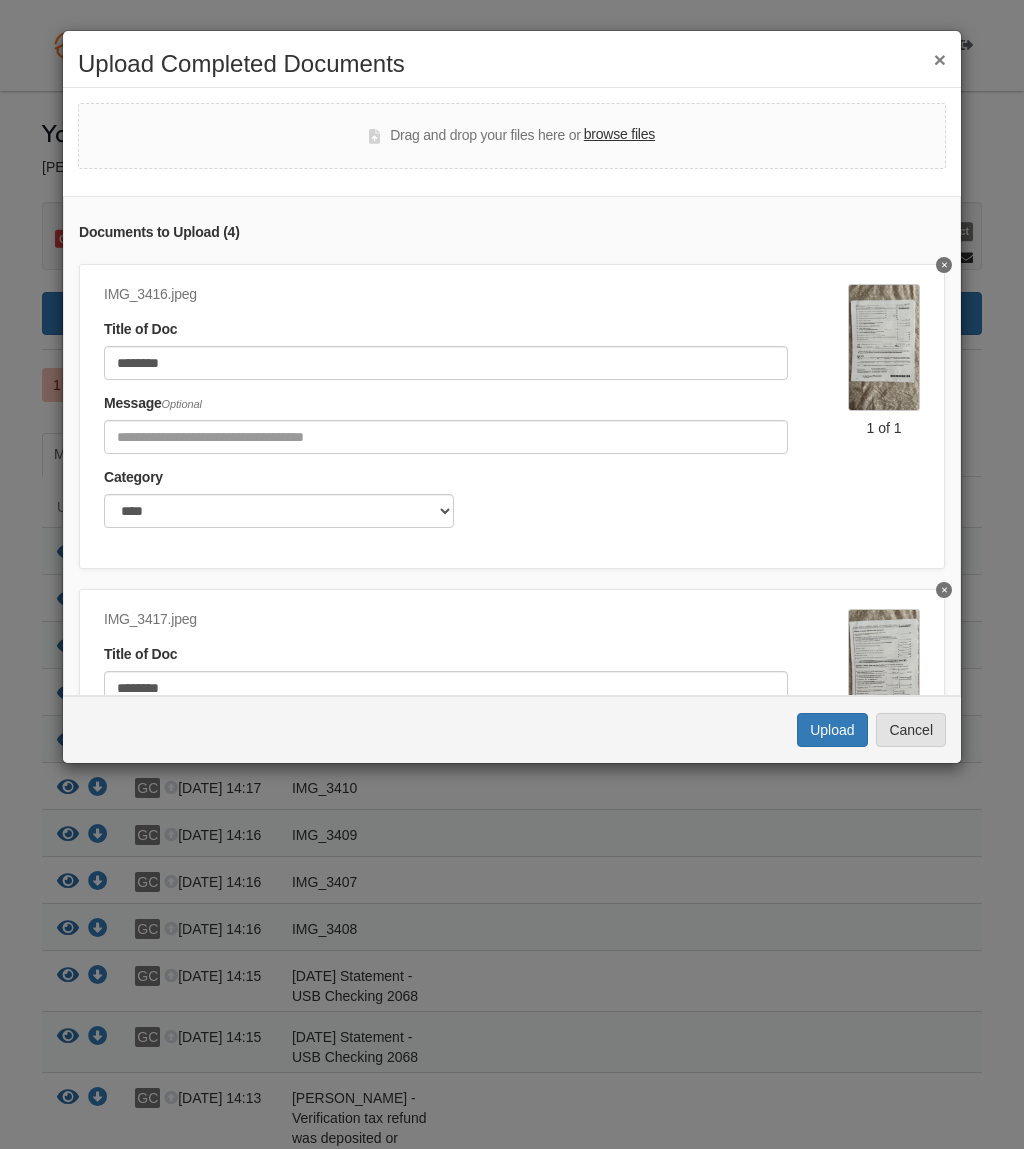 click on "Upload" at bounding box center (832, 730) 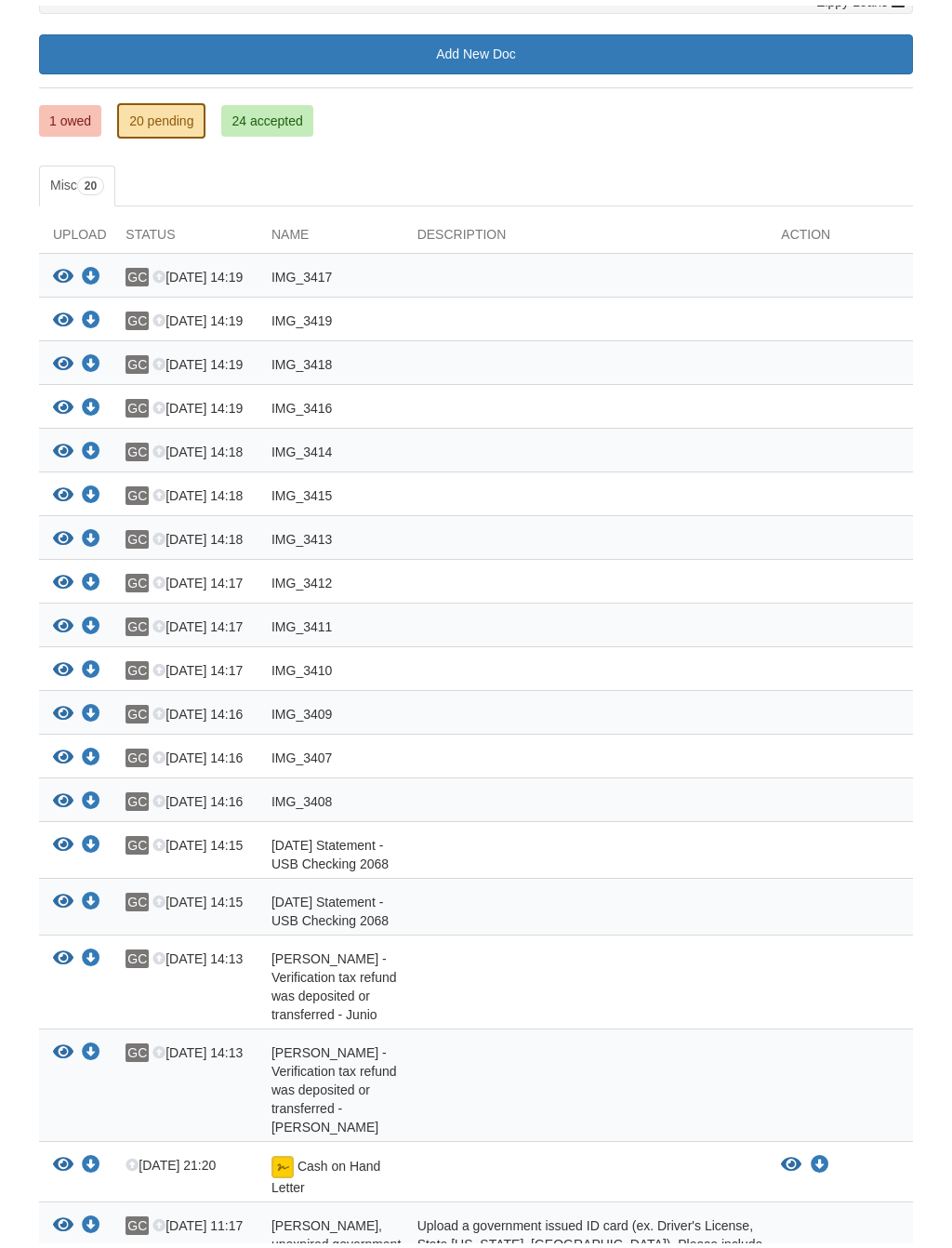 scroll, scrollTop: 242, scrollLeft: 0, axis: vertical 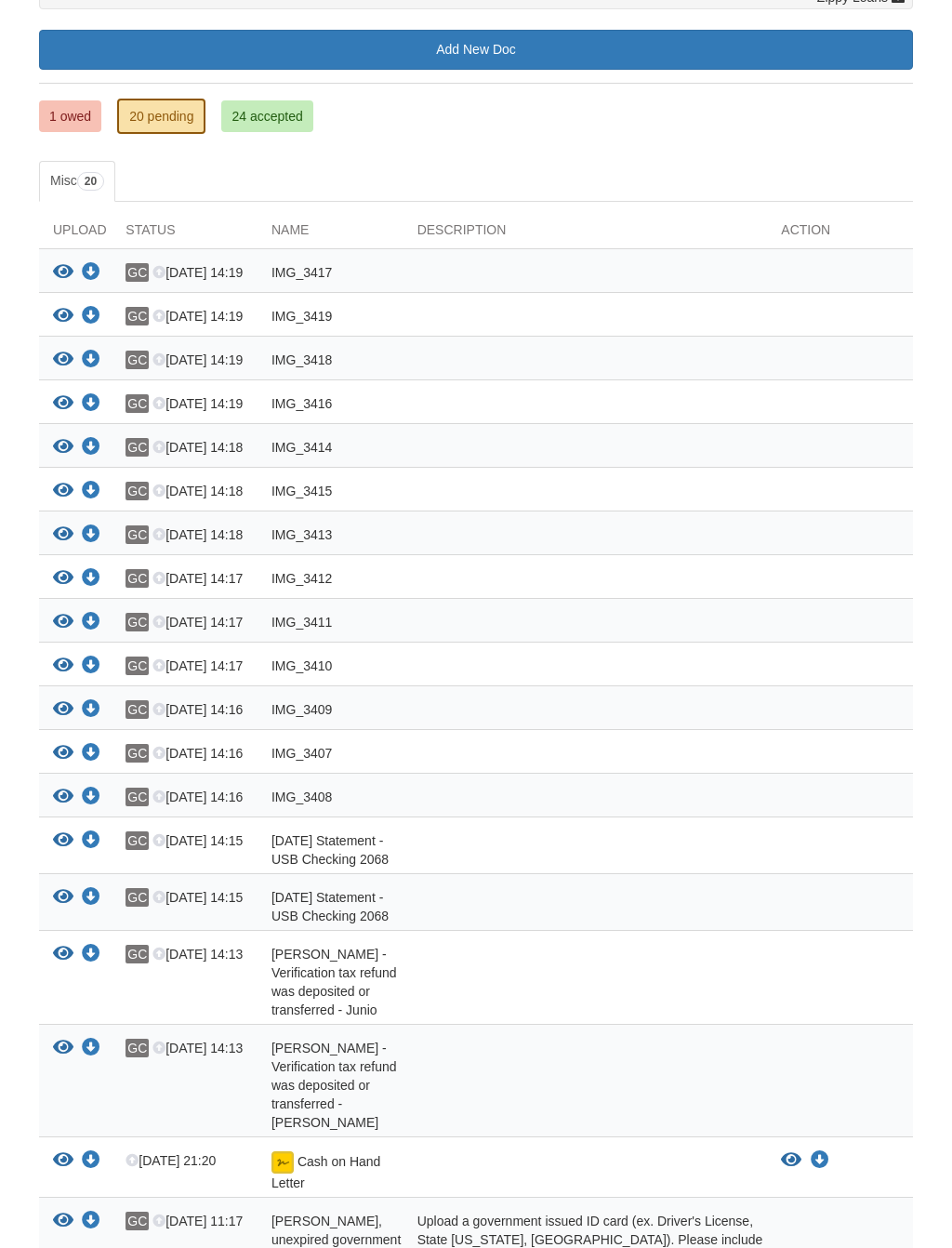 click at bounding box center (63, 797) 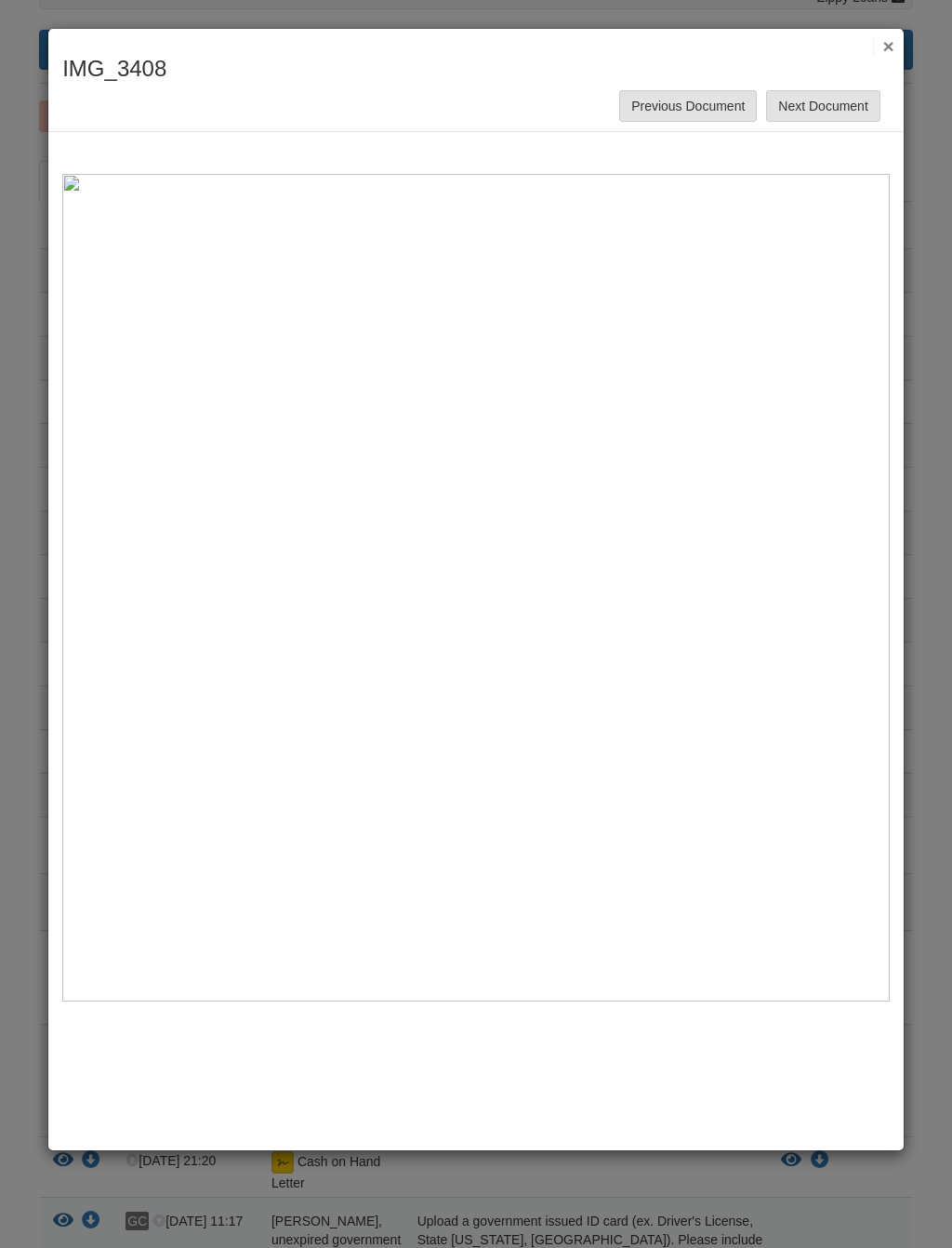 scroll, scrollTop: 0, scrollLeft: 0, axis: both 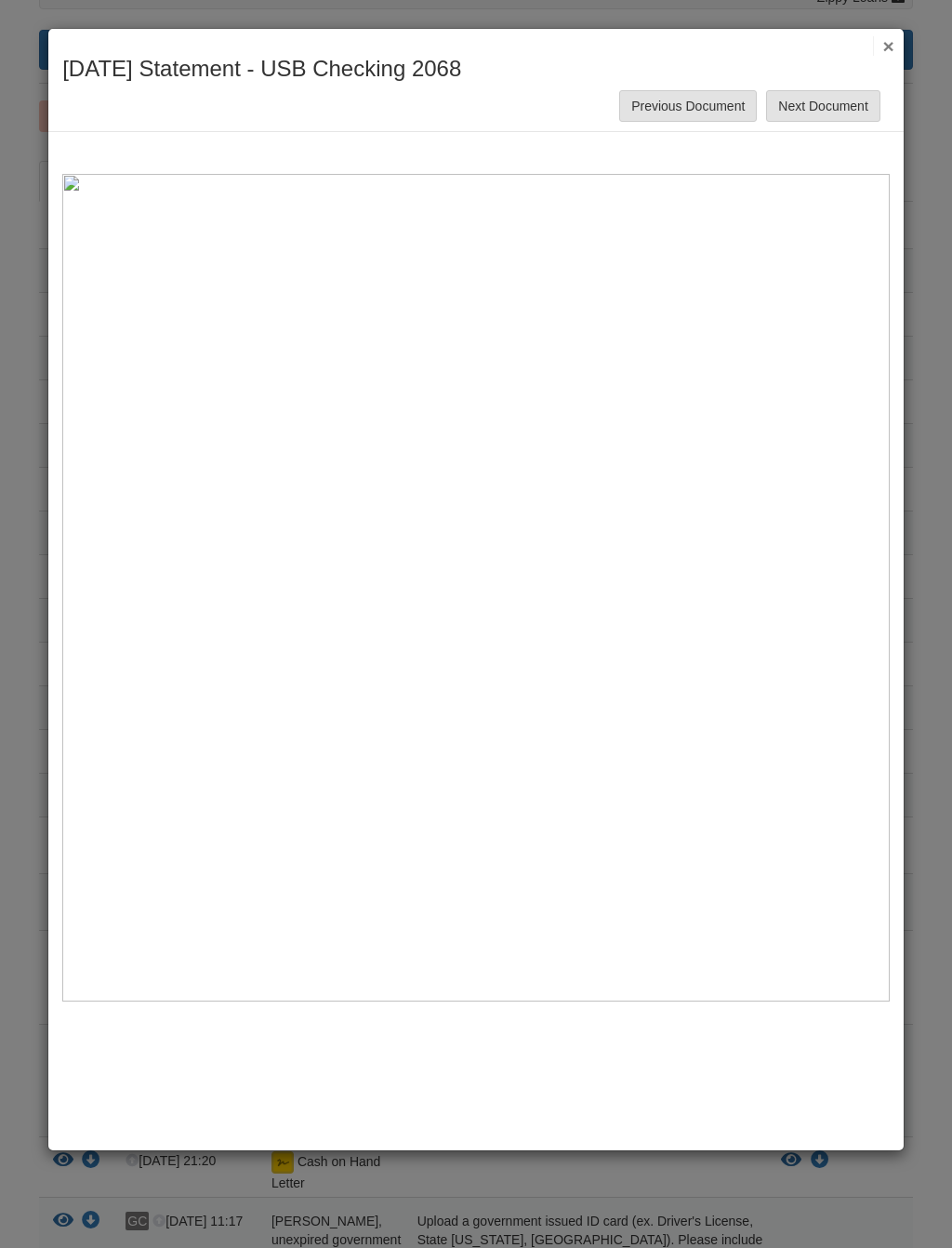 click on "Next Document" at bounding box center [823, 106] 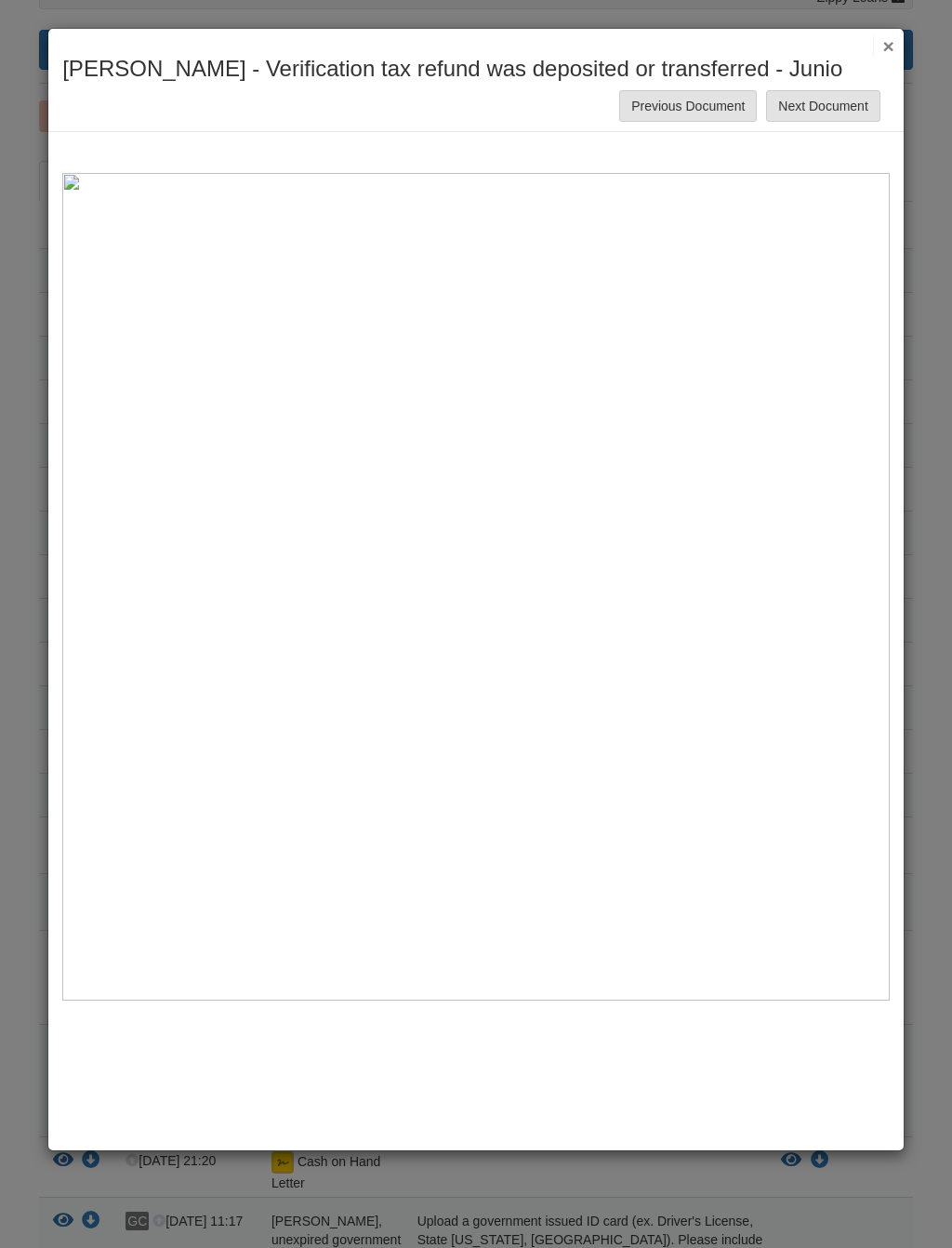 scroll, scrollTop: 0, scrollLeft: 0, axis: both 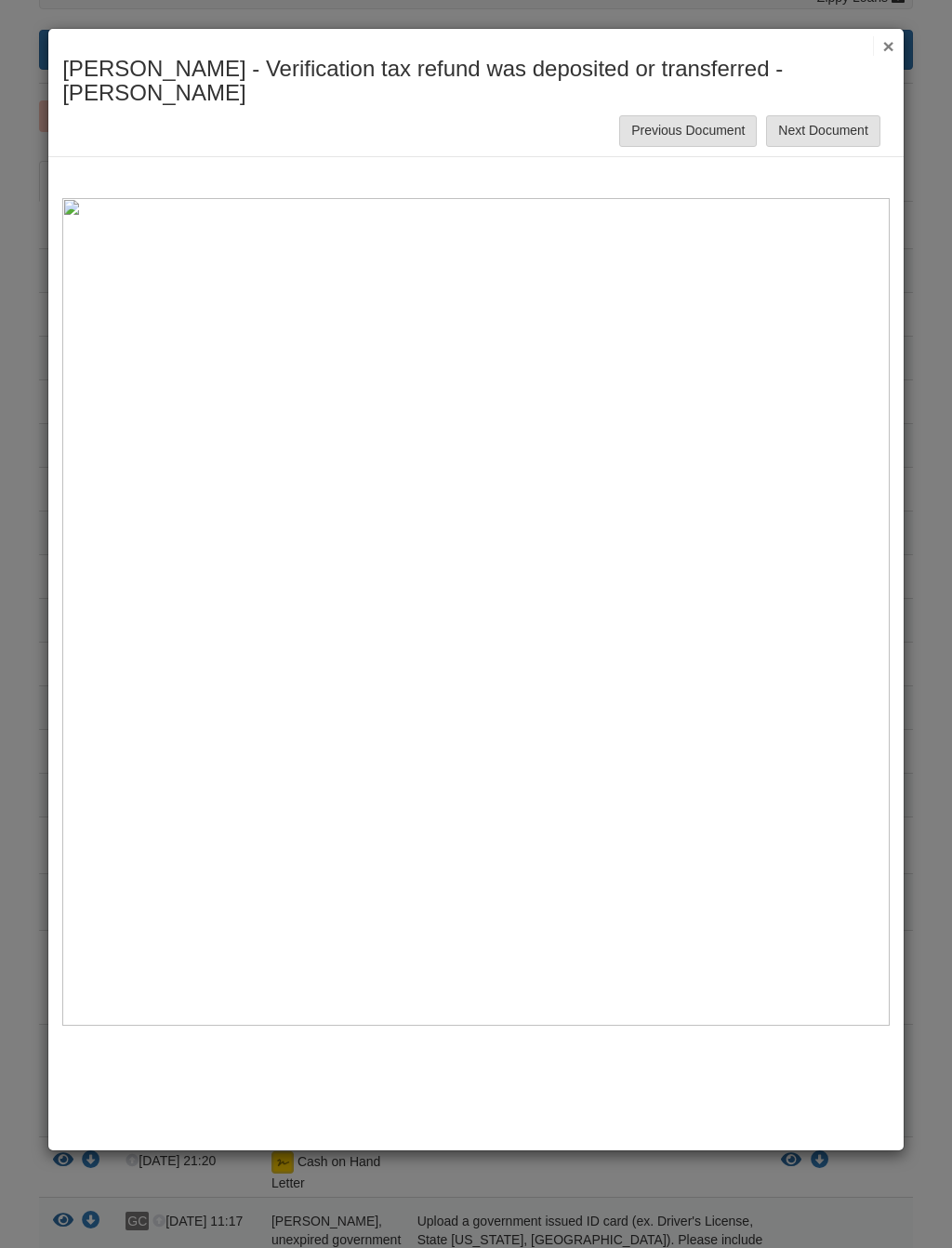 click on "Next Document" at bounding box center [823, 131] 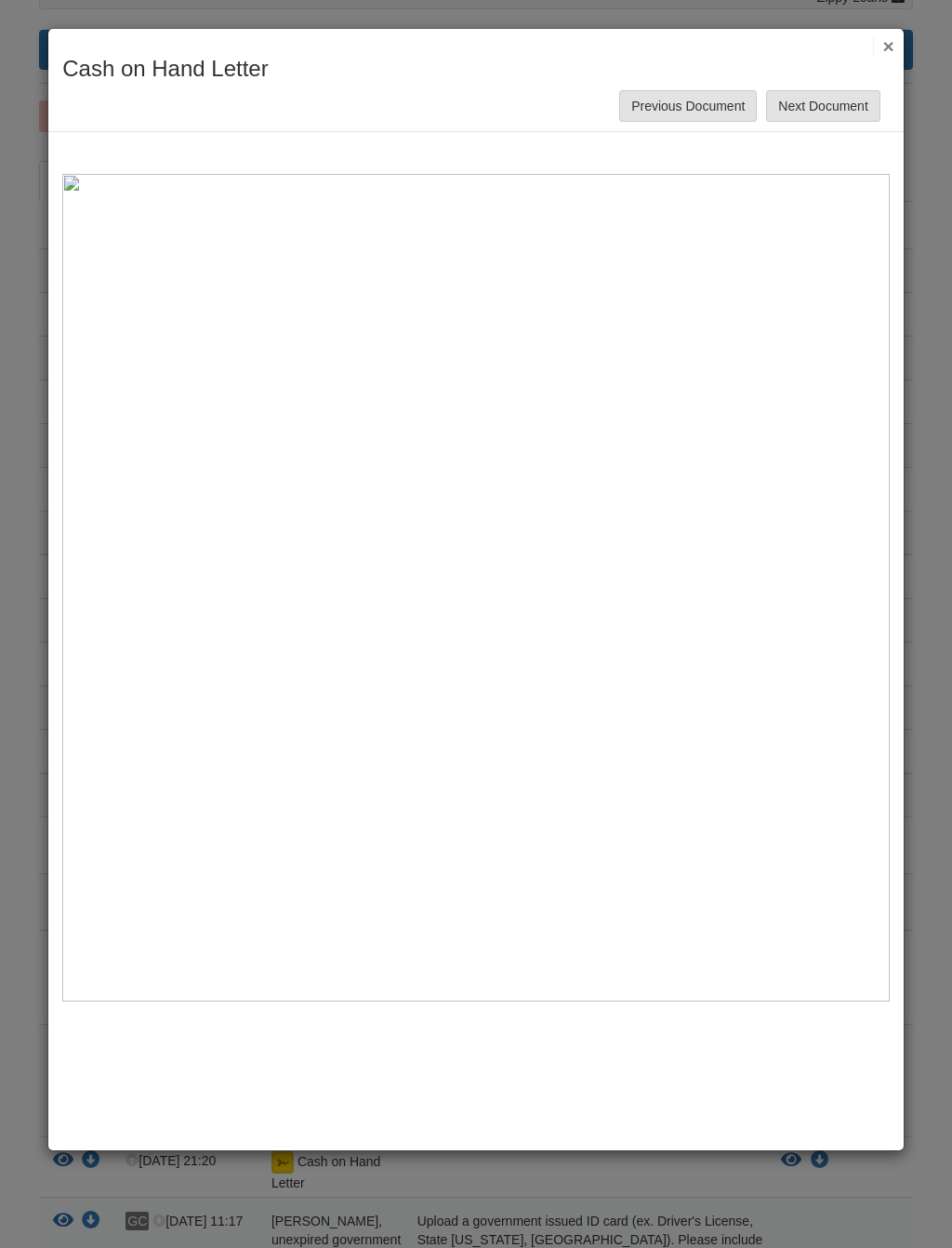 scroll, scrollTop: 0, scrollLeft: 0, axis: both 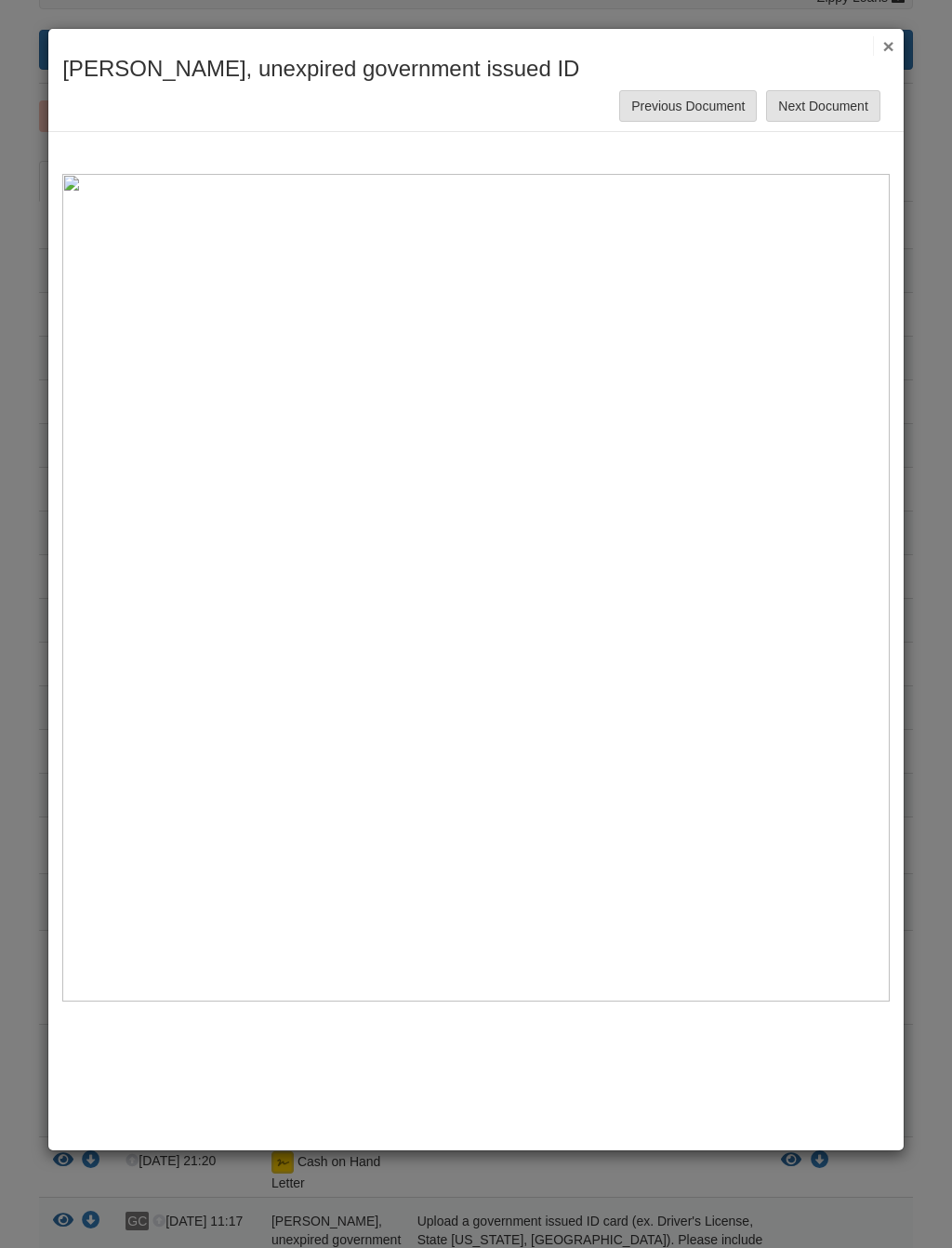 click on "×" at bounding box center (883, 46) 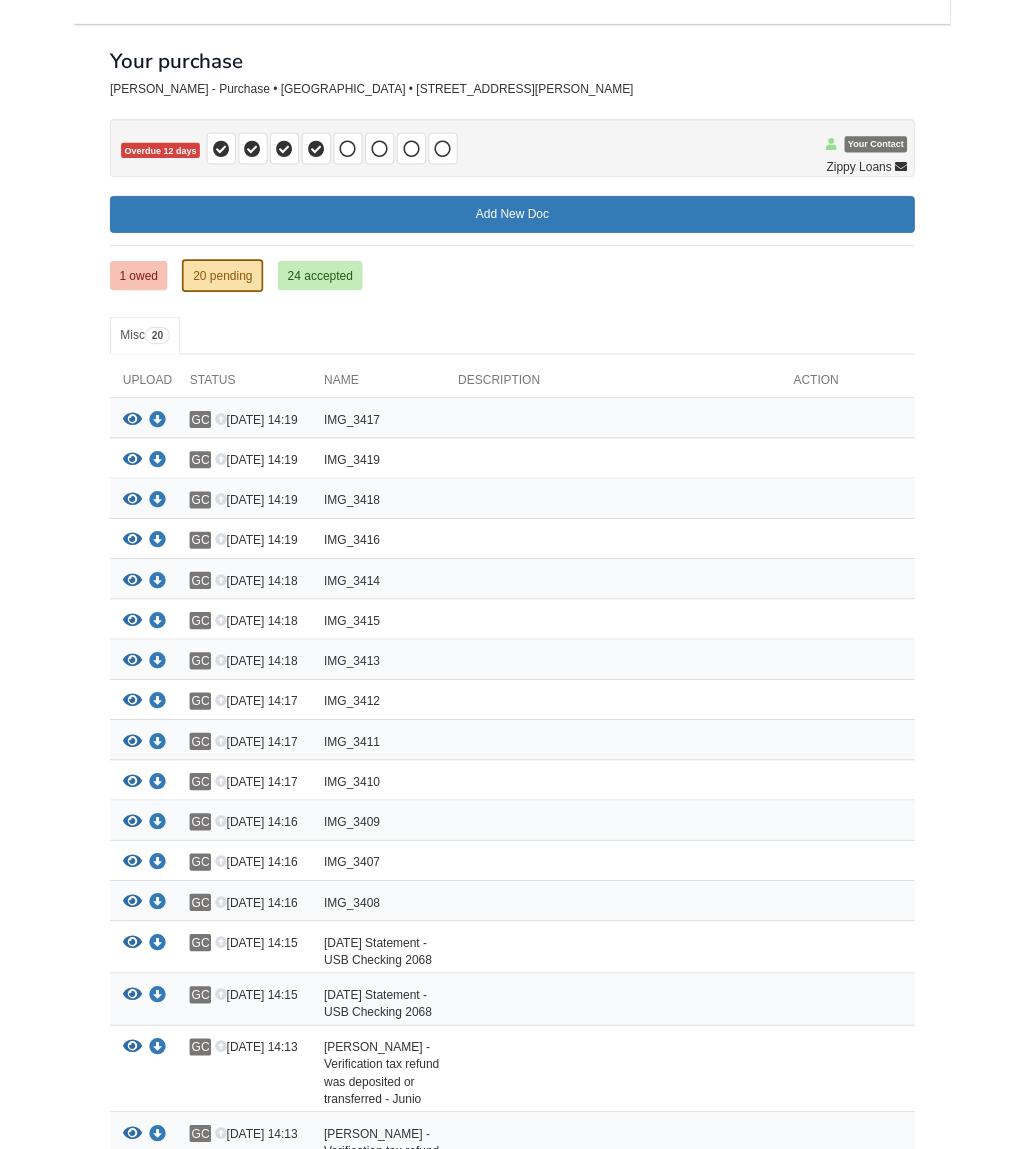 scroll, scrollTop: 0, scrollLeft: 0, axis: both 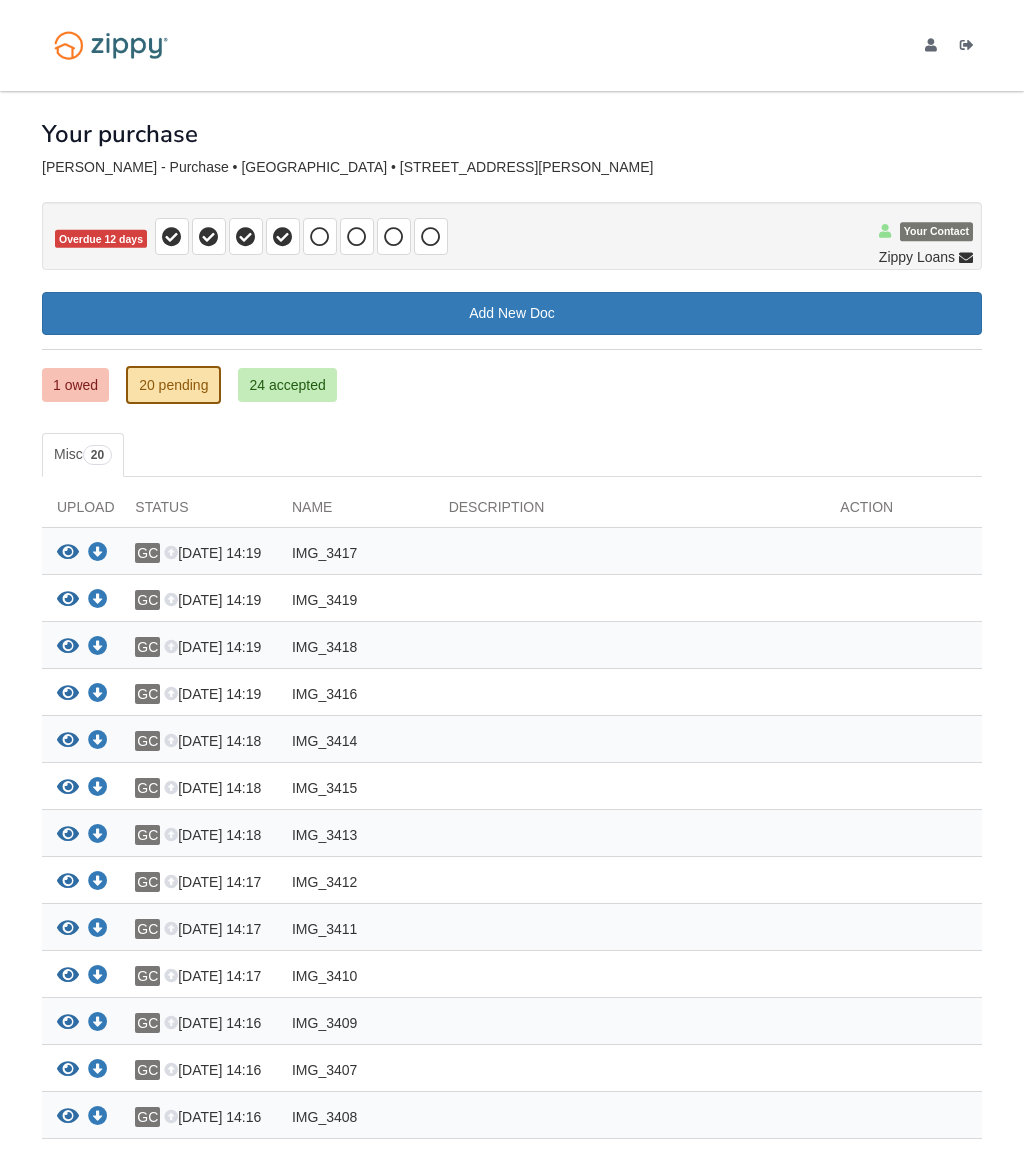 click on "1 owed" at bounding box center [75, 385] 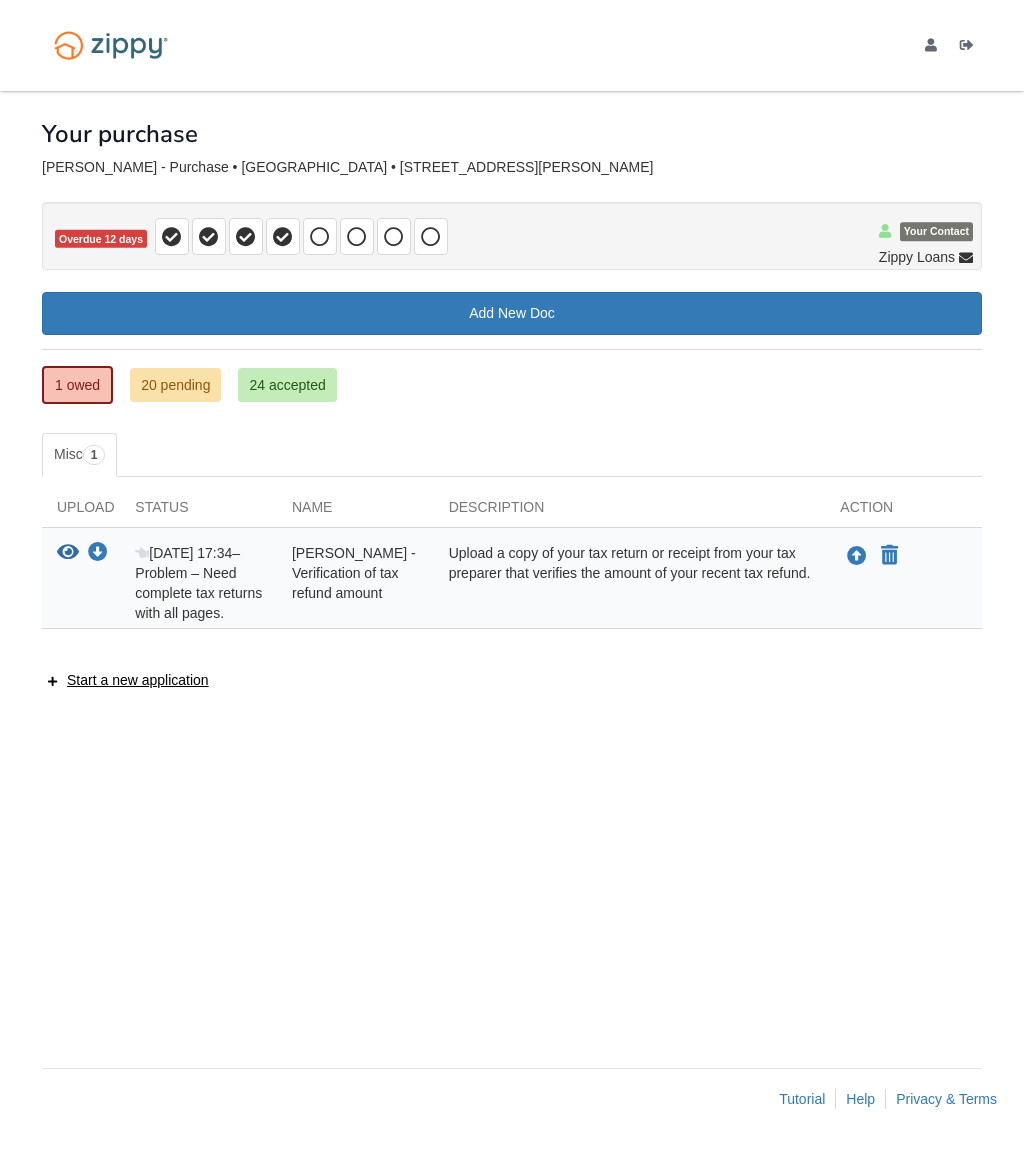 scroll, scrollTop: 0, scrollLeft: 0, axis: both 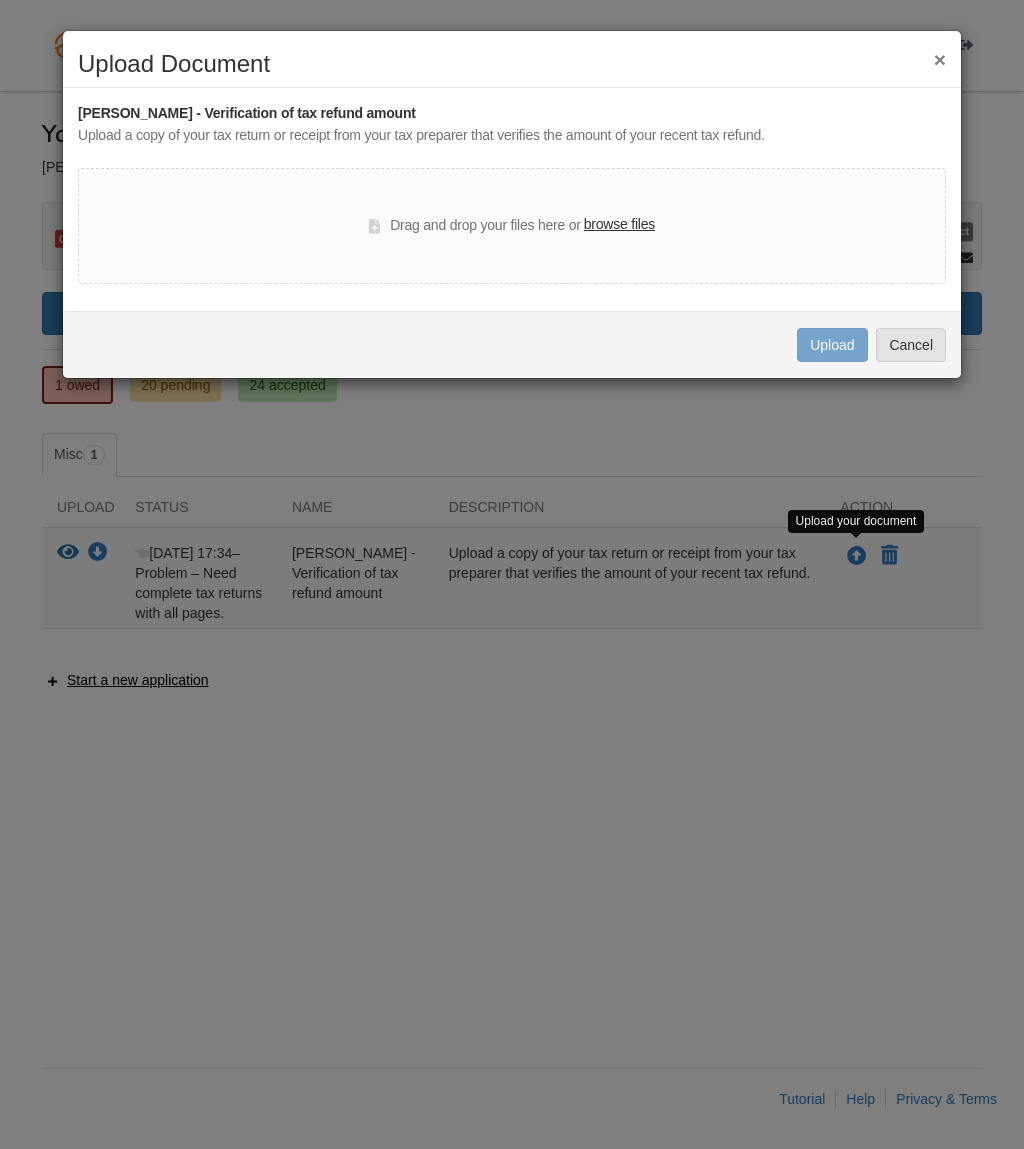 click on "browse files" at bounding box center (619, 225) 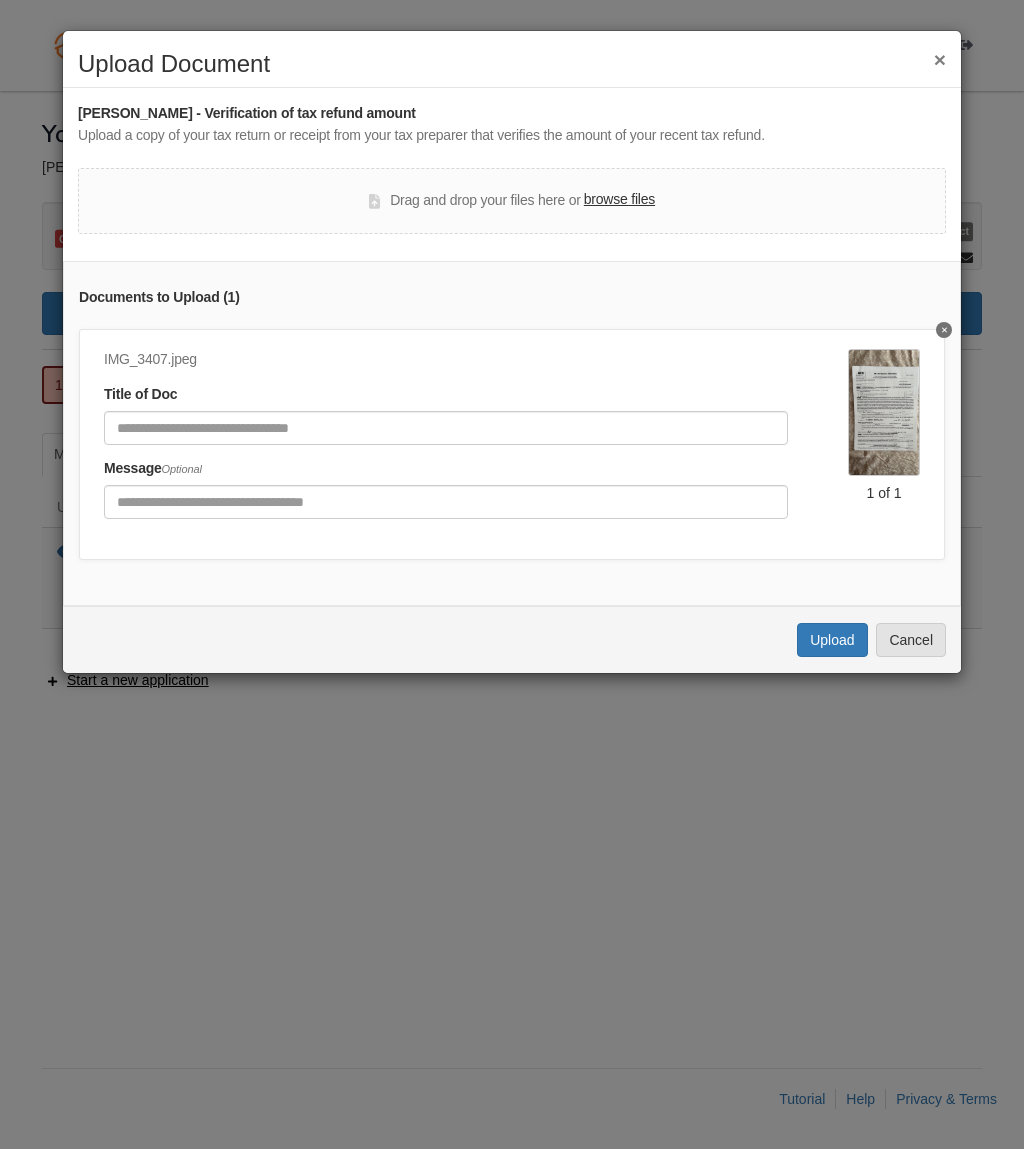 click on "Upload" at bounding box center [832, 640] 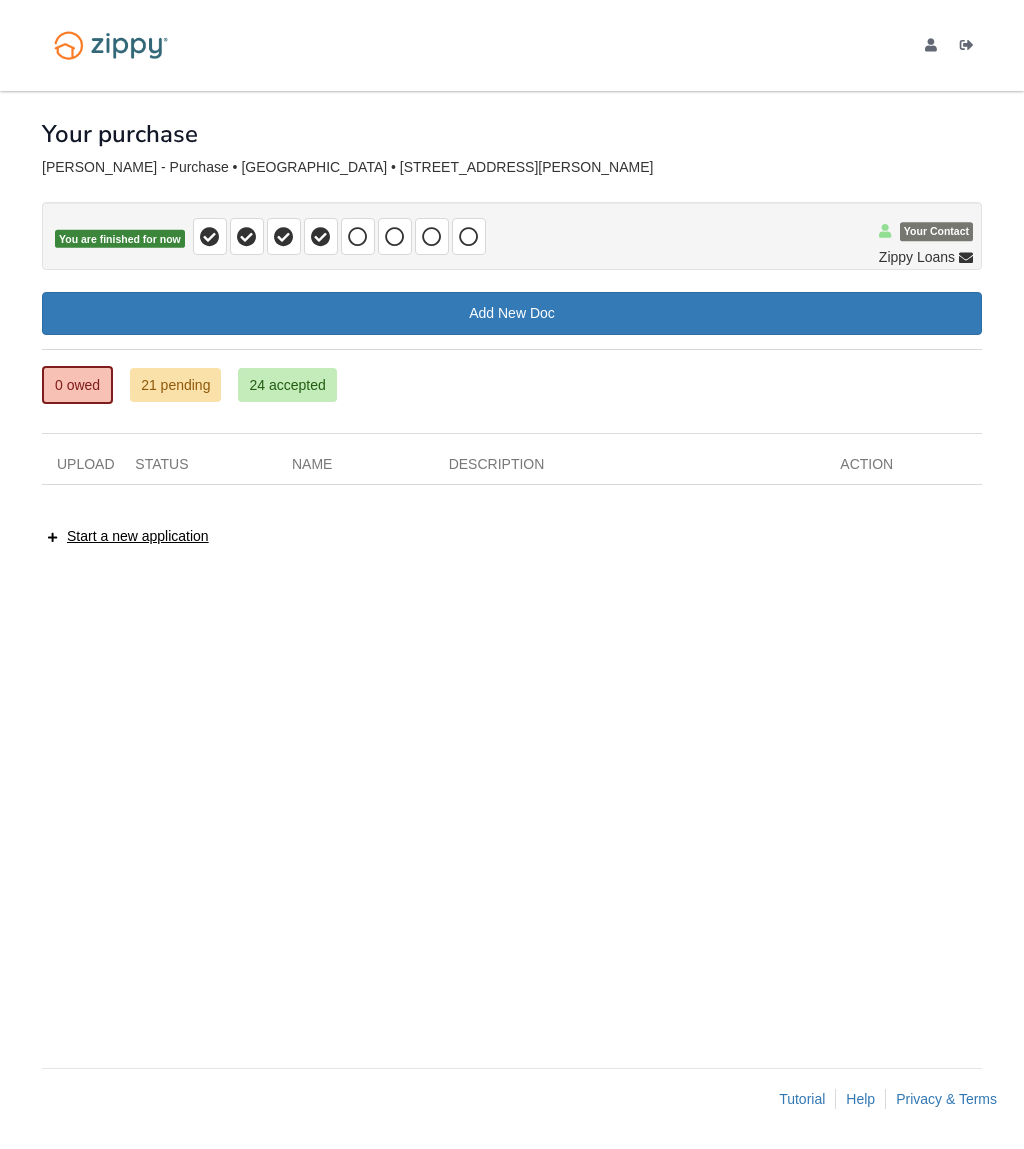 scroll, scrollTop: 0, scrollLeft: 0, axis: both 